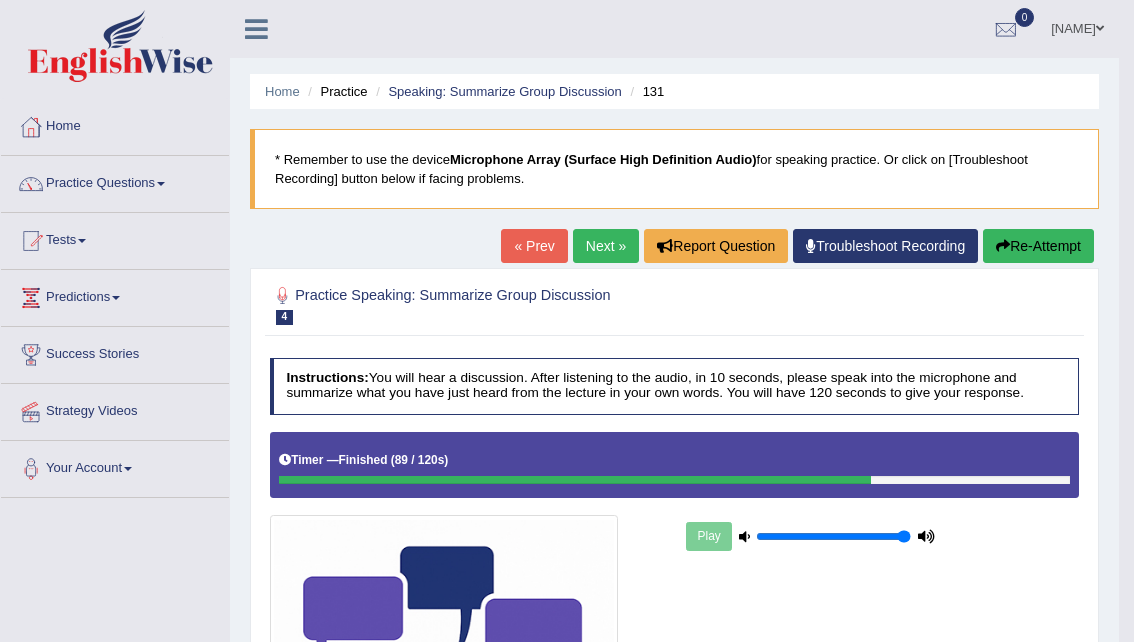 scroll, scrollTop: 0, scrollLeft: 0, axis: both 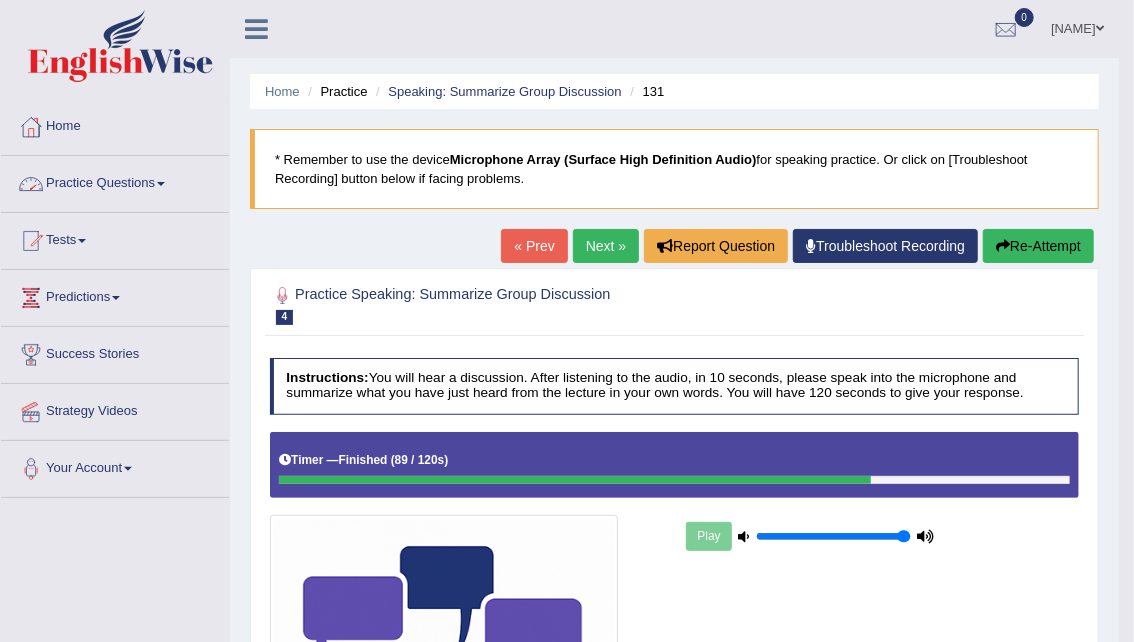 click on "Practice Questions" at bounding box center [115, 181] 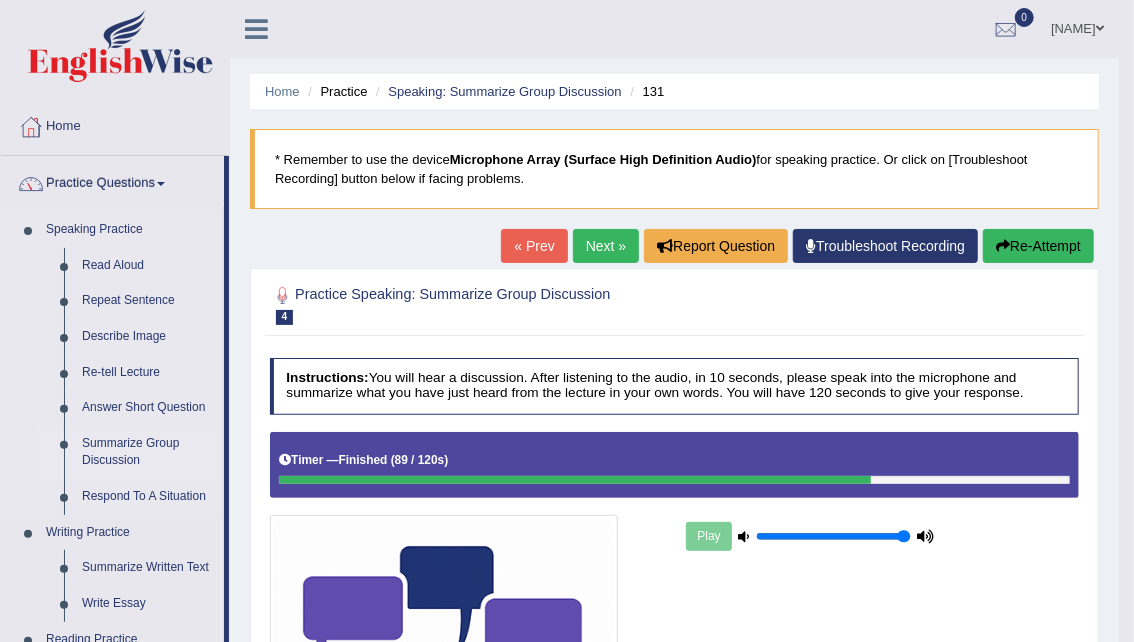 click on "Summarize Group Discussion" at bounding box center (148, 452) 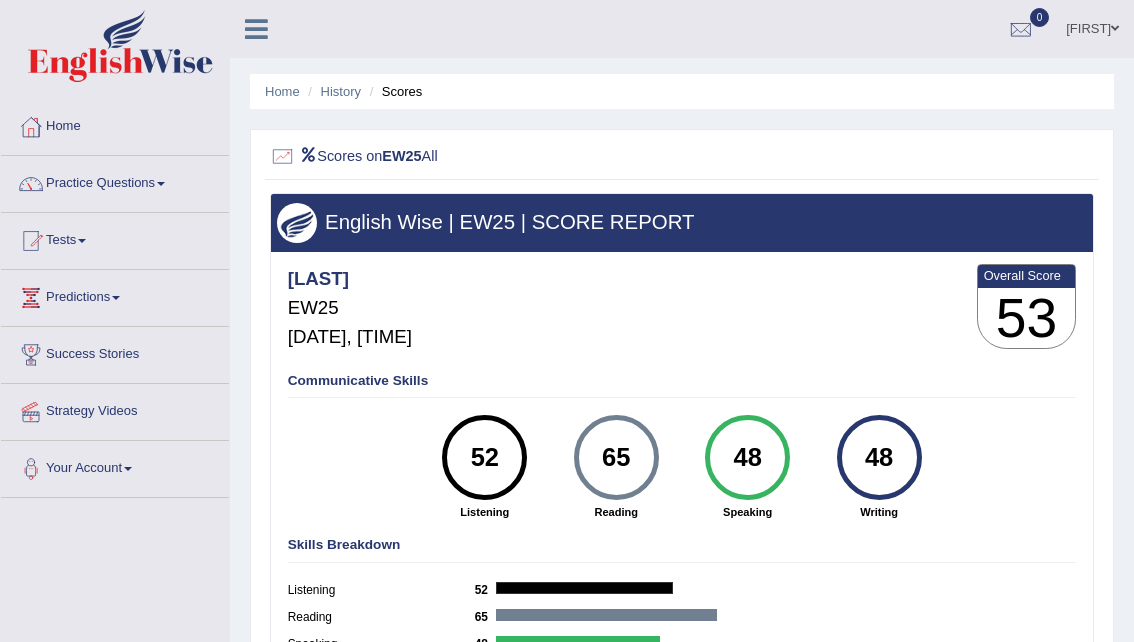 scroll, scrollTop: 60, scrollLeft: 0, axis: vertical 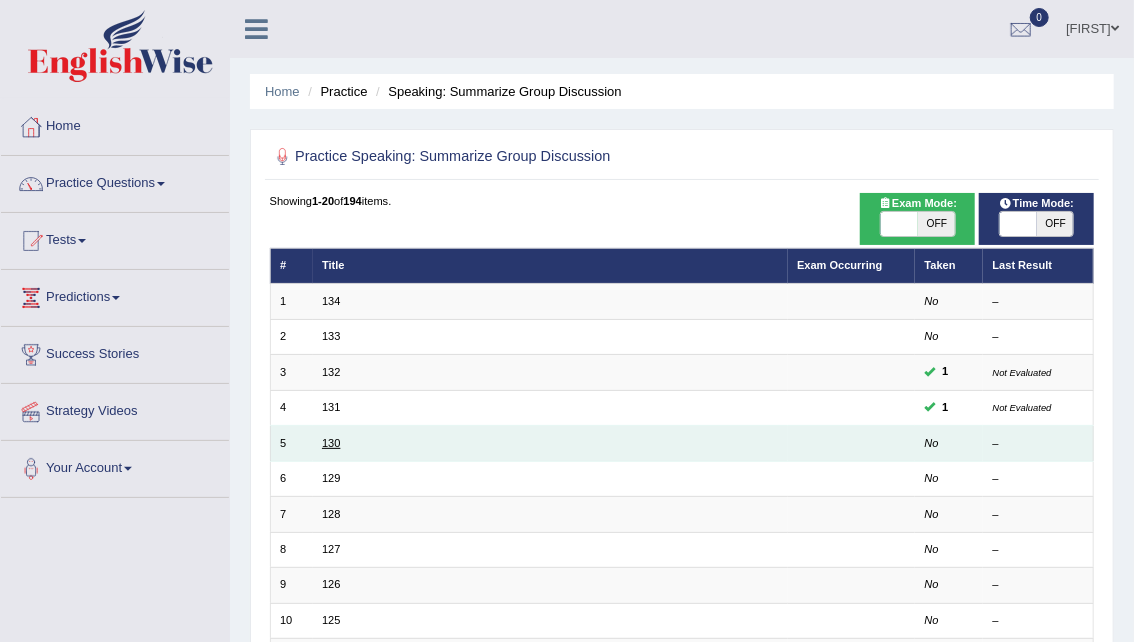 click on "130" at bounding box center (331, 443) 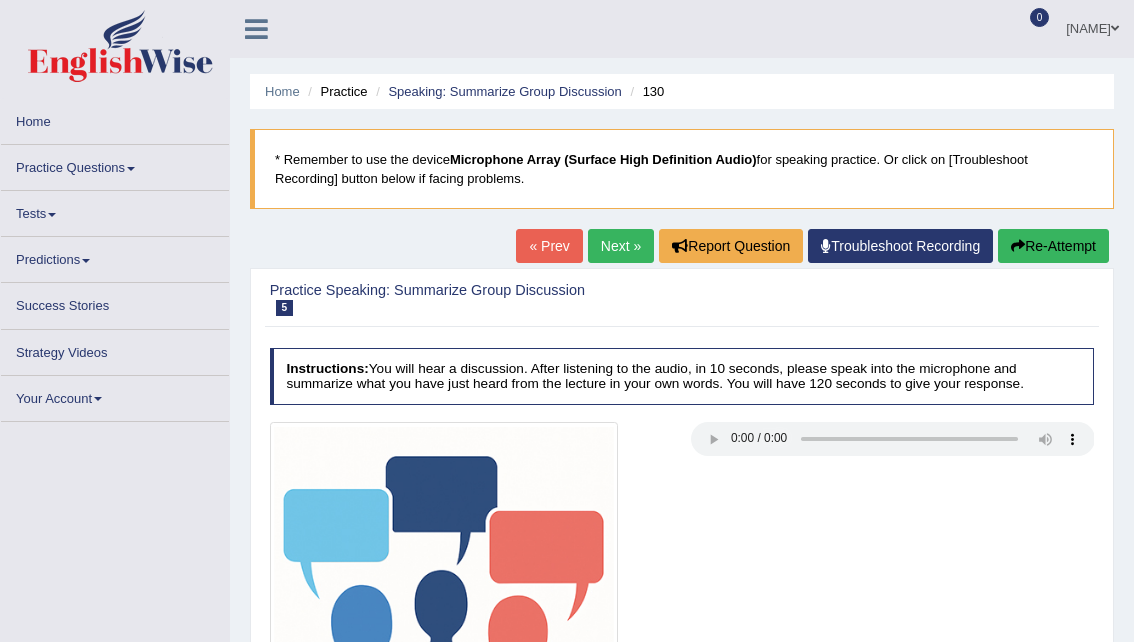 scroll, scrollTop: 0, scrollLeft: 0, axis: both 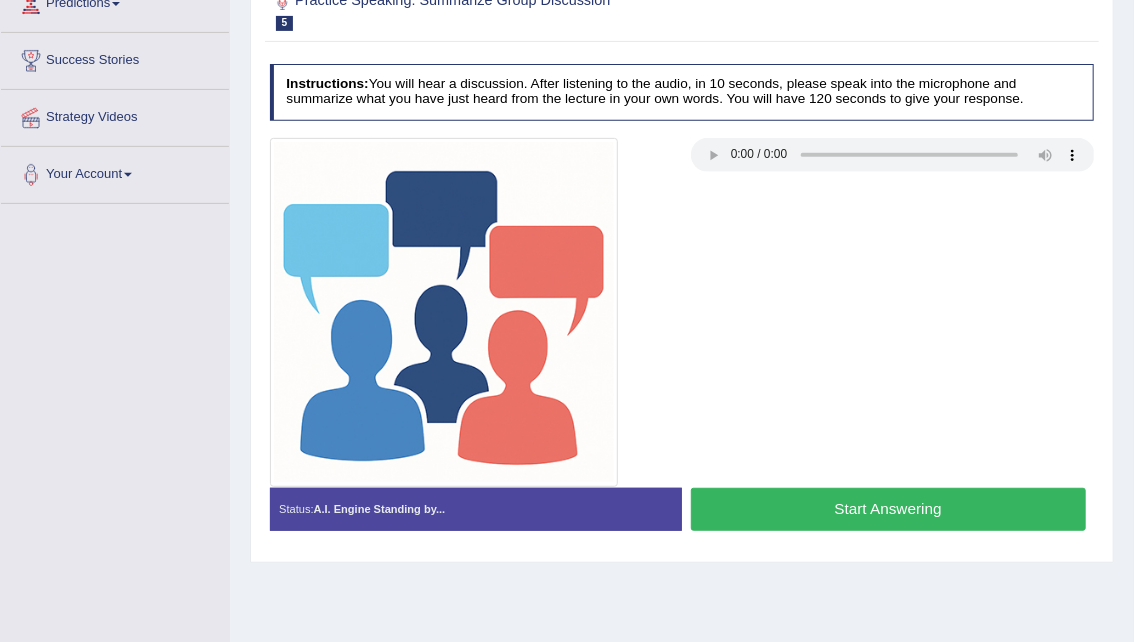click on "Start Answering" at bounding box center [888, 509] 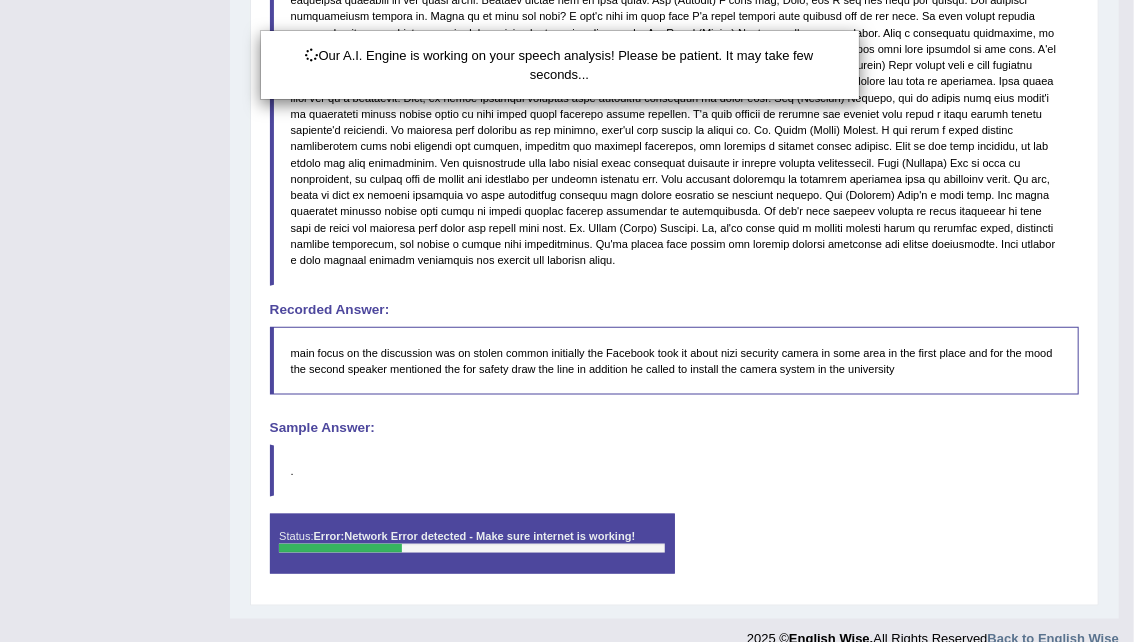 scroll, scrollTop: 874, scrollLeft: 0, axis: vertical 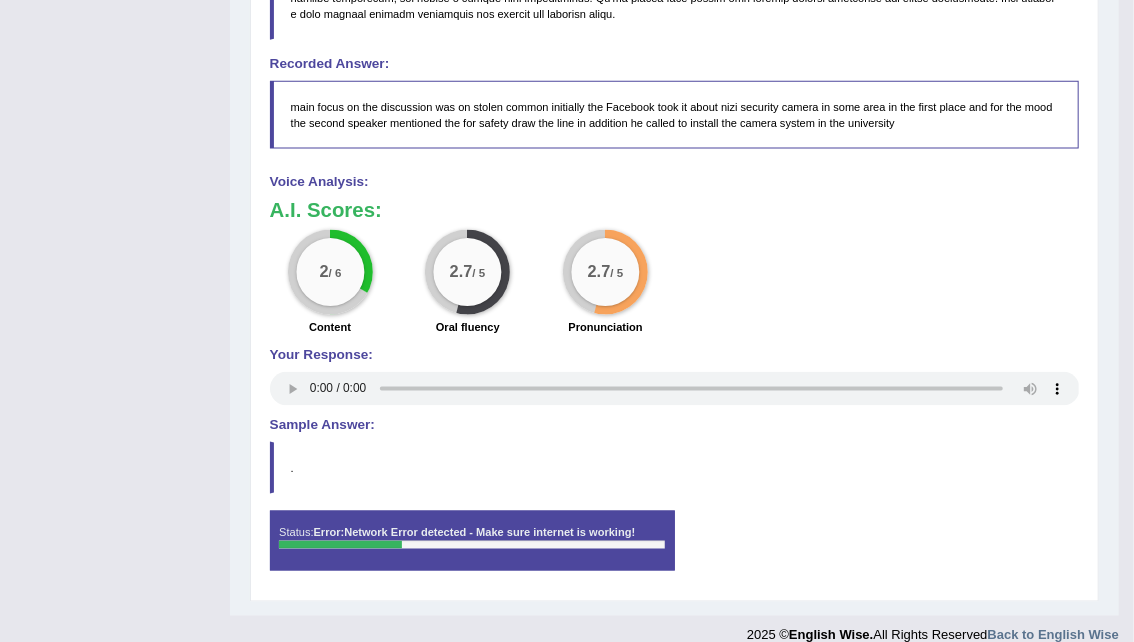 click on "2  / 6              Content
2.7  / 5              Oral fluency
2.7  / 5              Pronunciation" at bounding box center [674, 285] 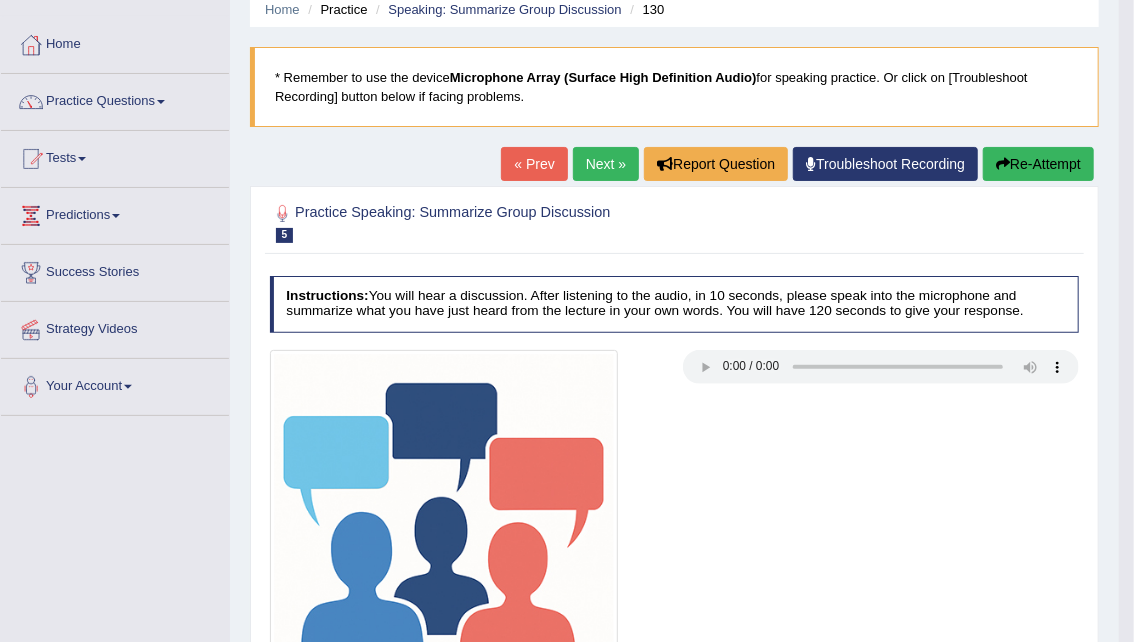scroll, scrollTop: 0, scrollLeft: 0, axis: both 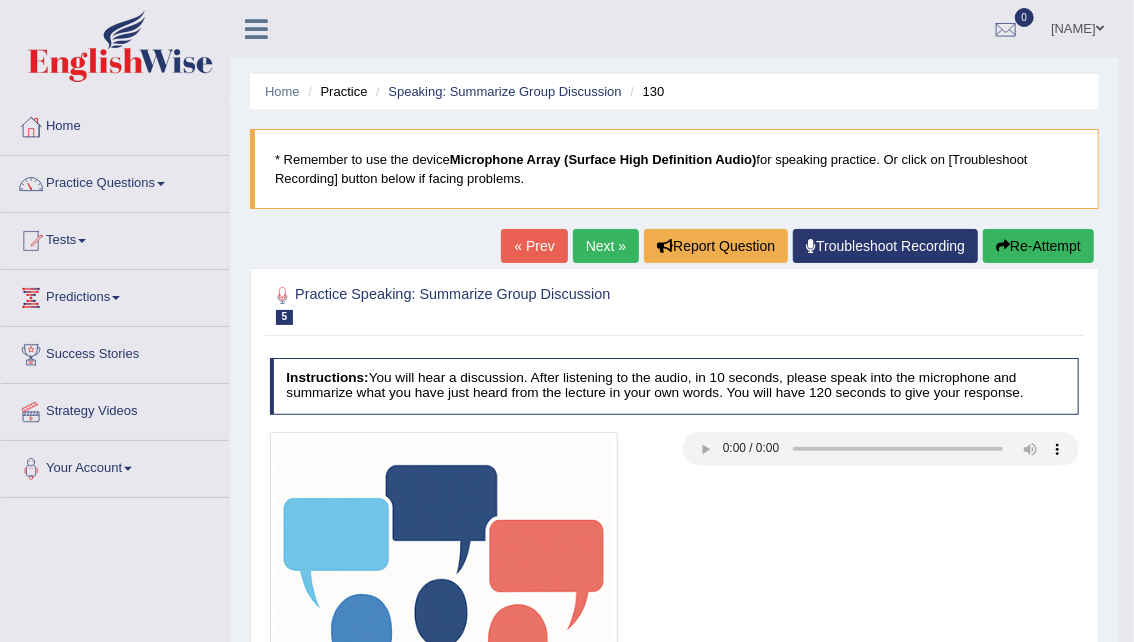click on "Re-Attempt" at bounding box center (1038, 246) 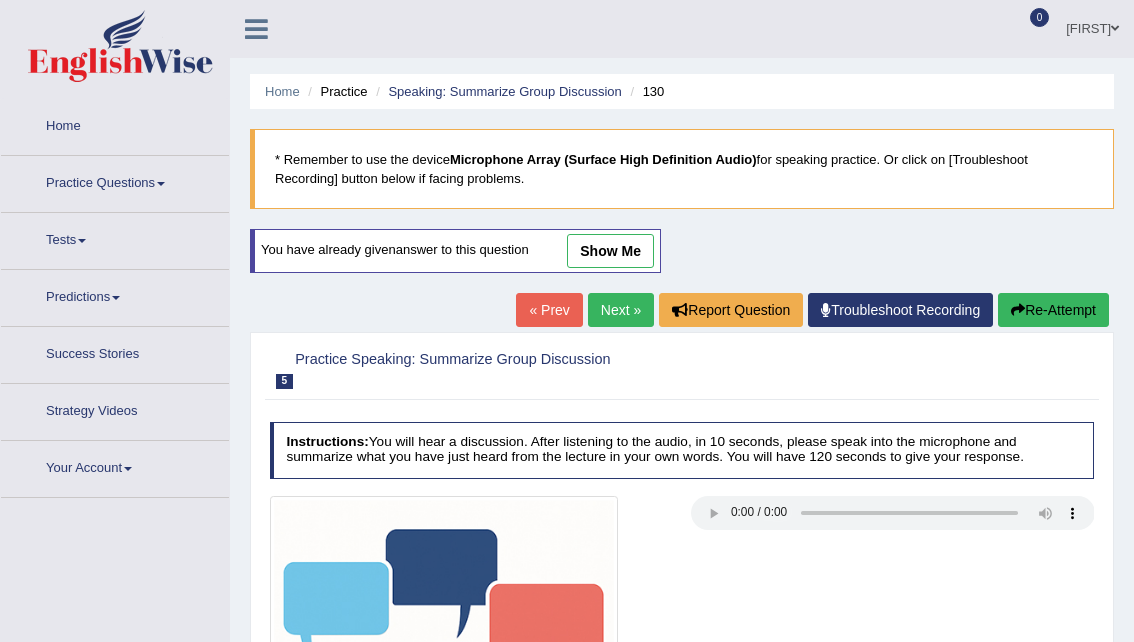 scroll, scrollTop: 0, scrollLeft: 0, axis: both 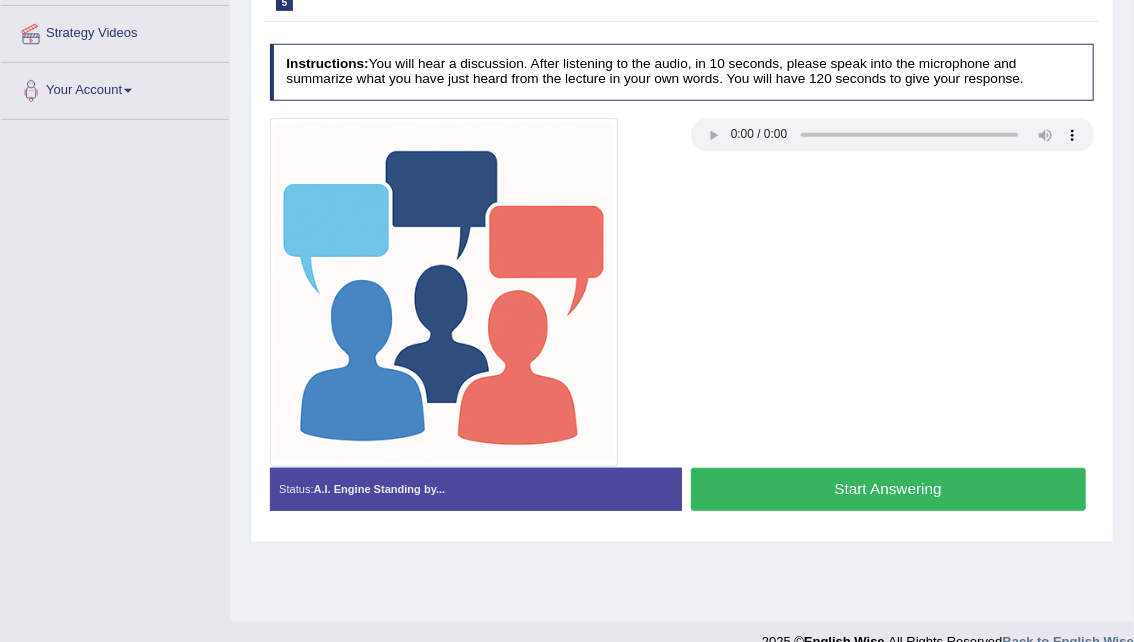 click on "Start Answering" at bounding box center (888, 489) 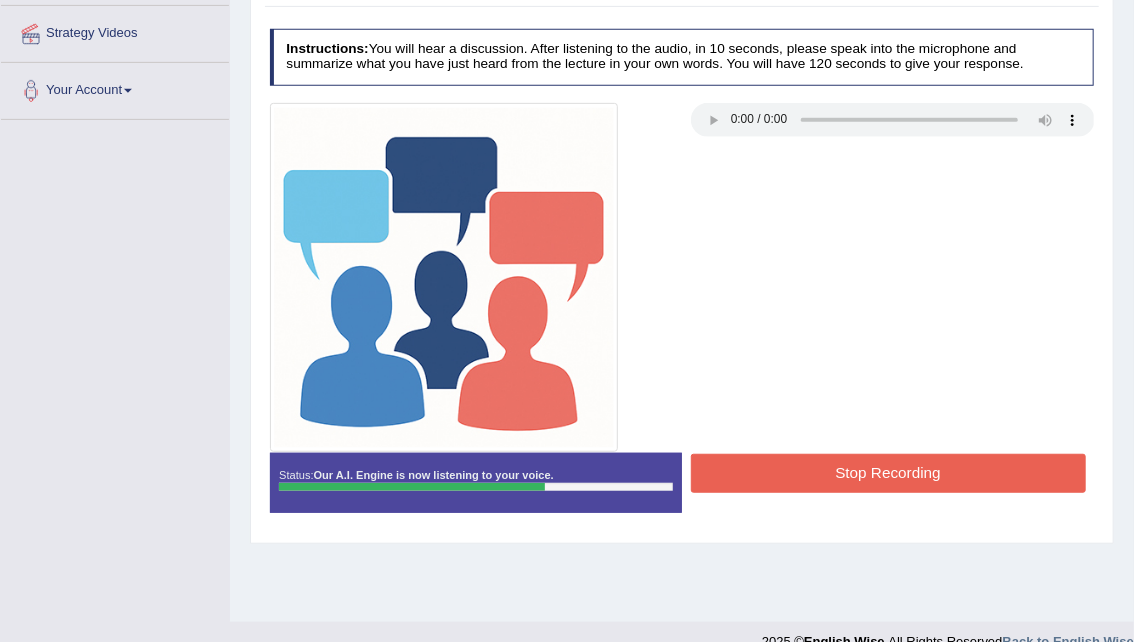 click on "Stop Recording" at bounding box center (888, 473) 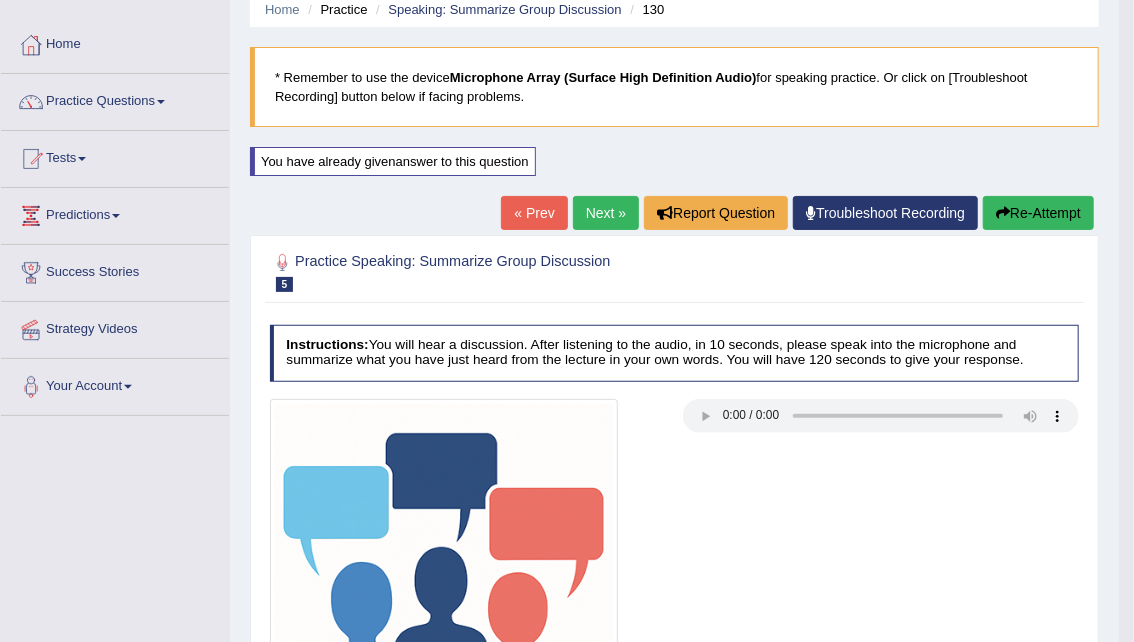 scroll, scrollTop: 37, scrollLeft: 0, axis: vertical 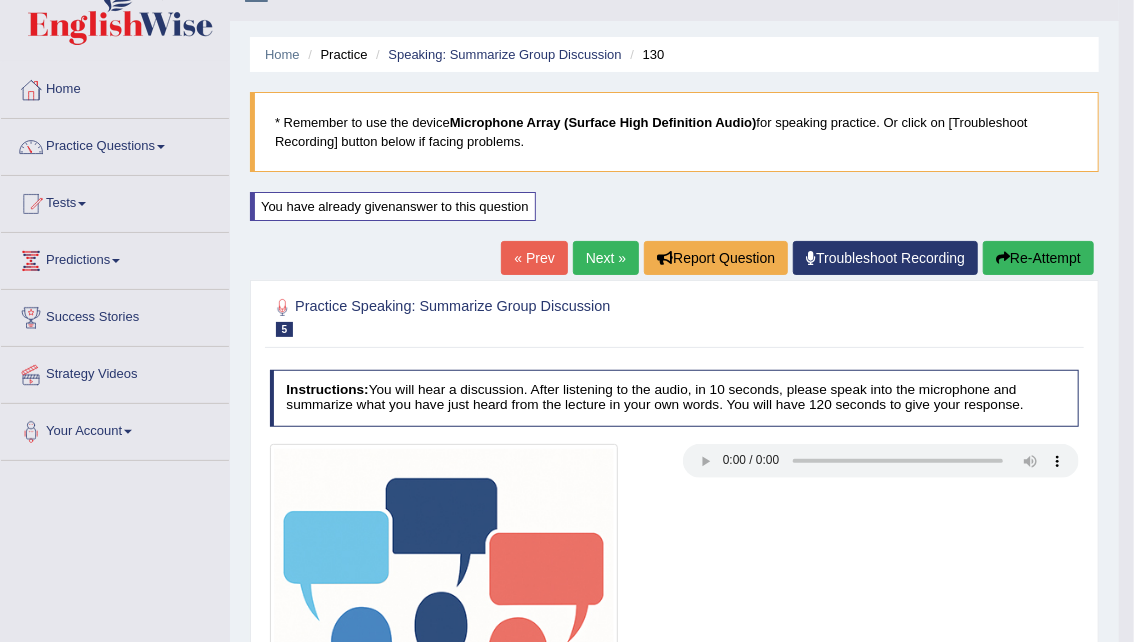 click on "Next »" at bounding box center (606, 258) 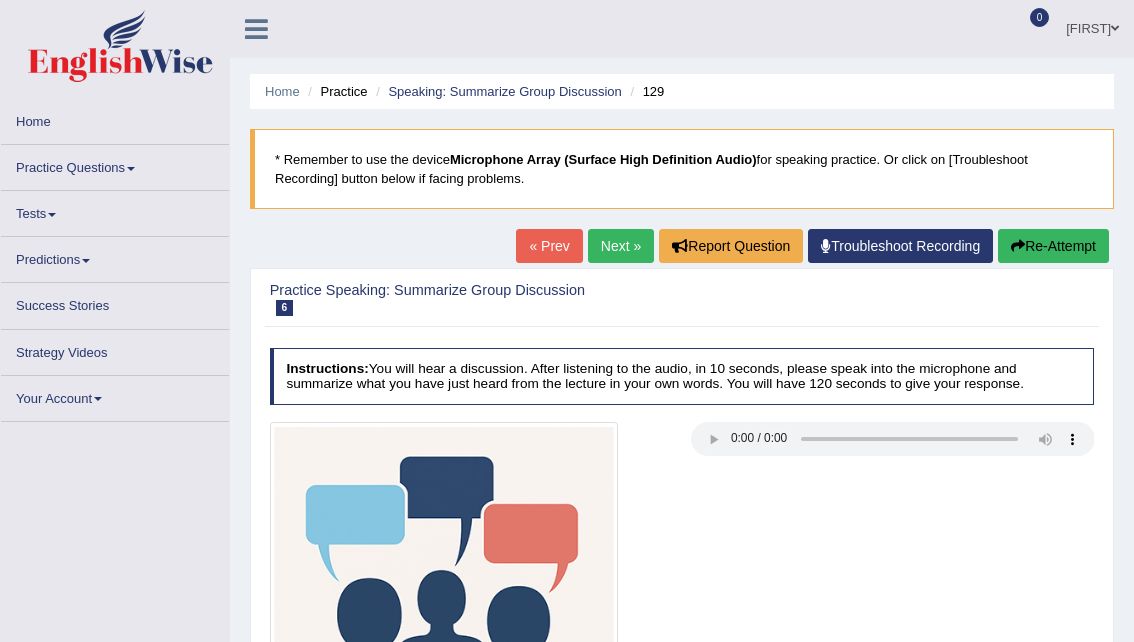 scroll, scrollTop: 0, scrollLeft: 0, axis: both 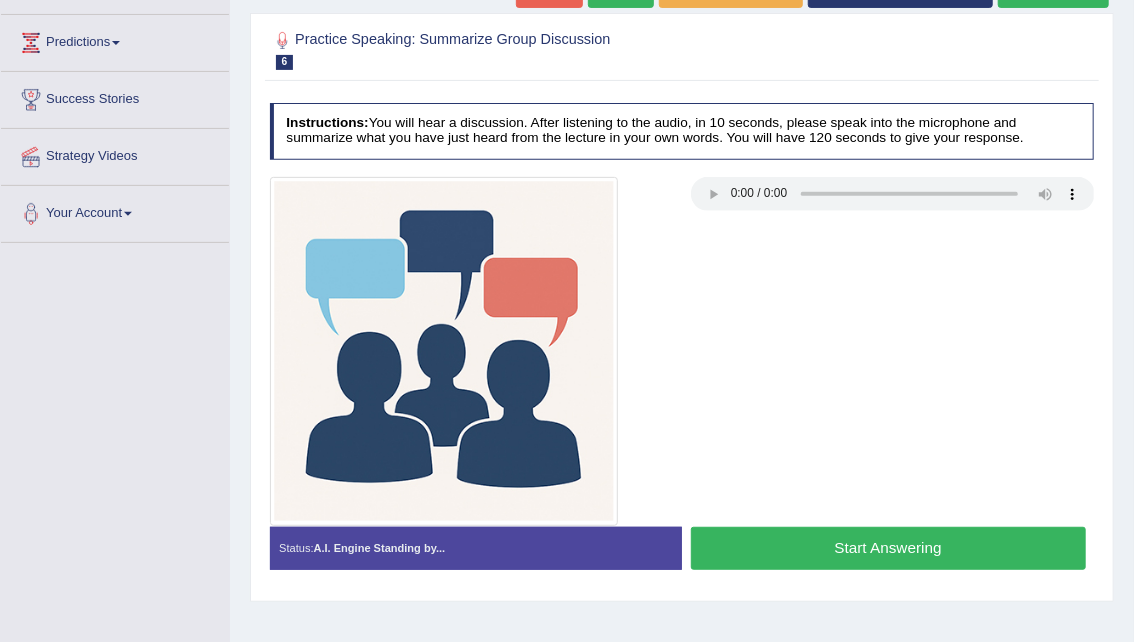 click on "Start Answering" at bounding box center (888, 548) 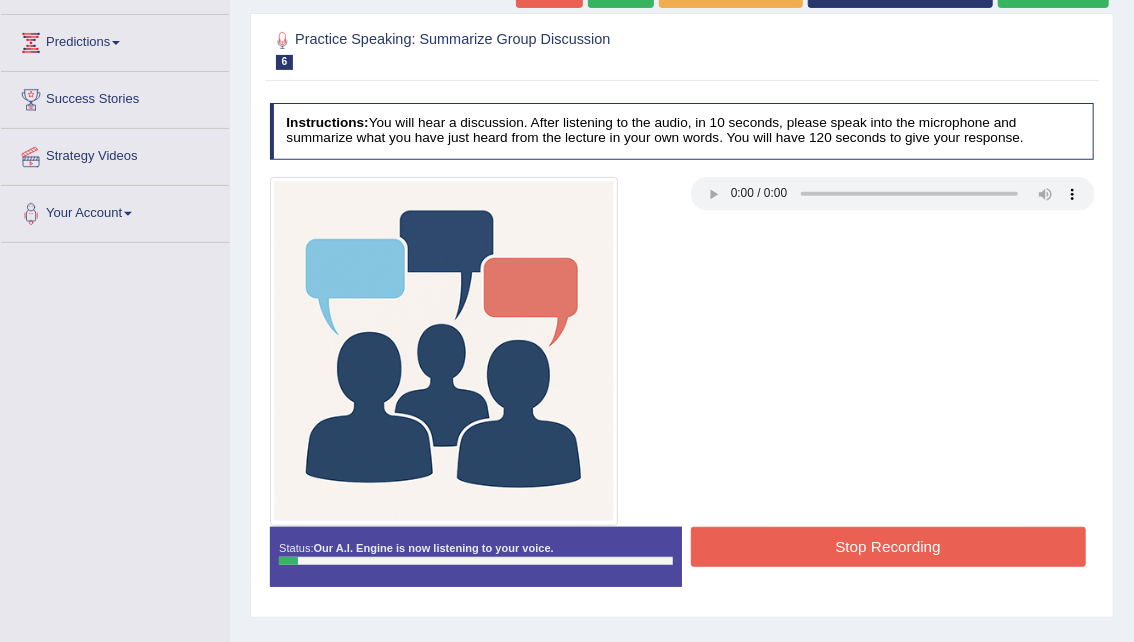 click at bounding box center (682, 351) 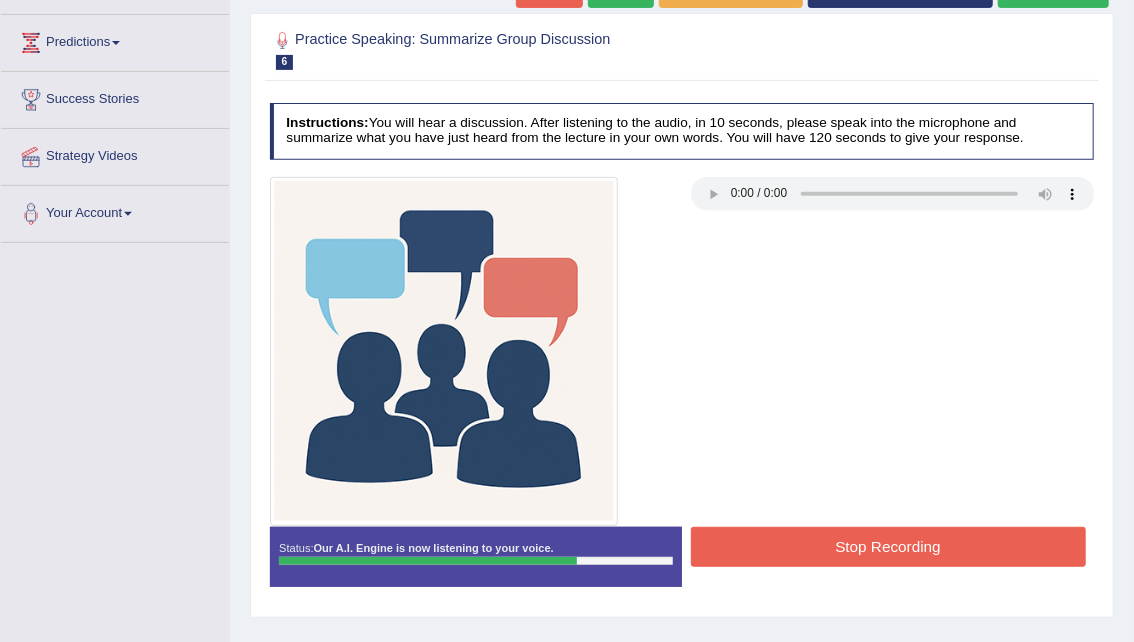 click on "Stop Recording" at bounding box center (888, 546) 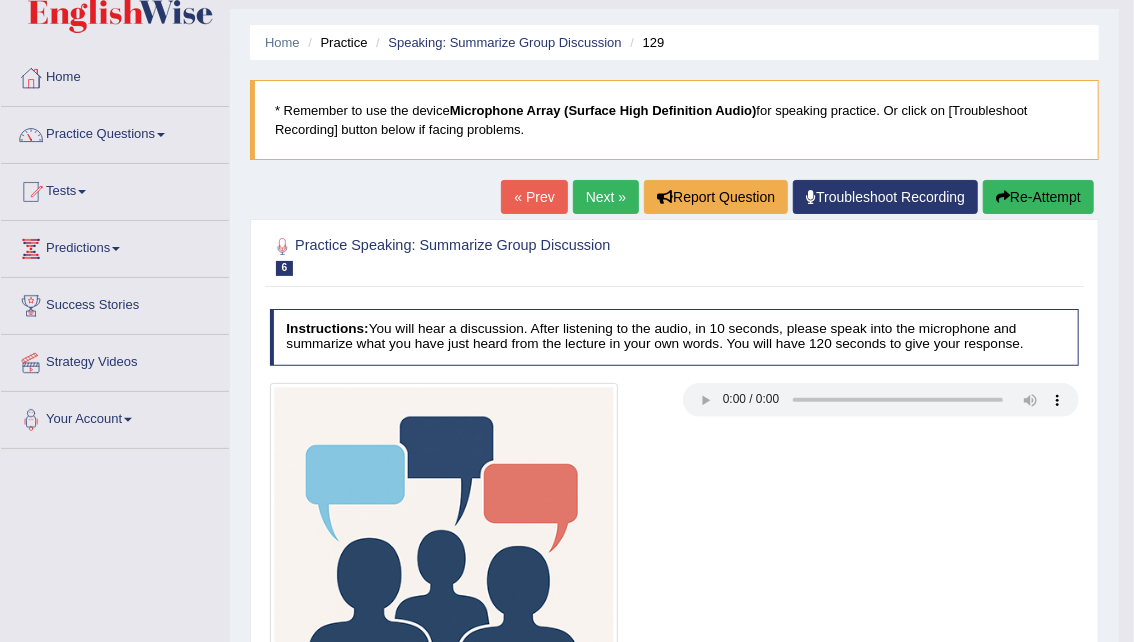scroll, scrollTop: 0, scrollLeft: 0, axis: both 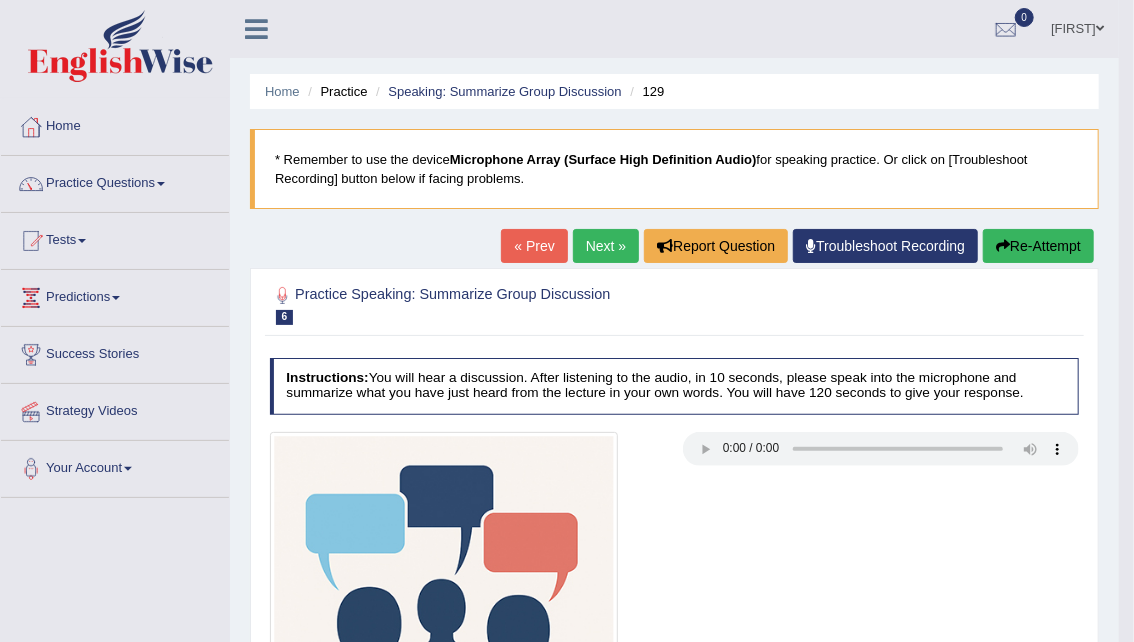 click on "Next »" at bounding box center (606, 246) 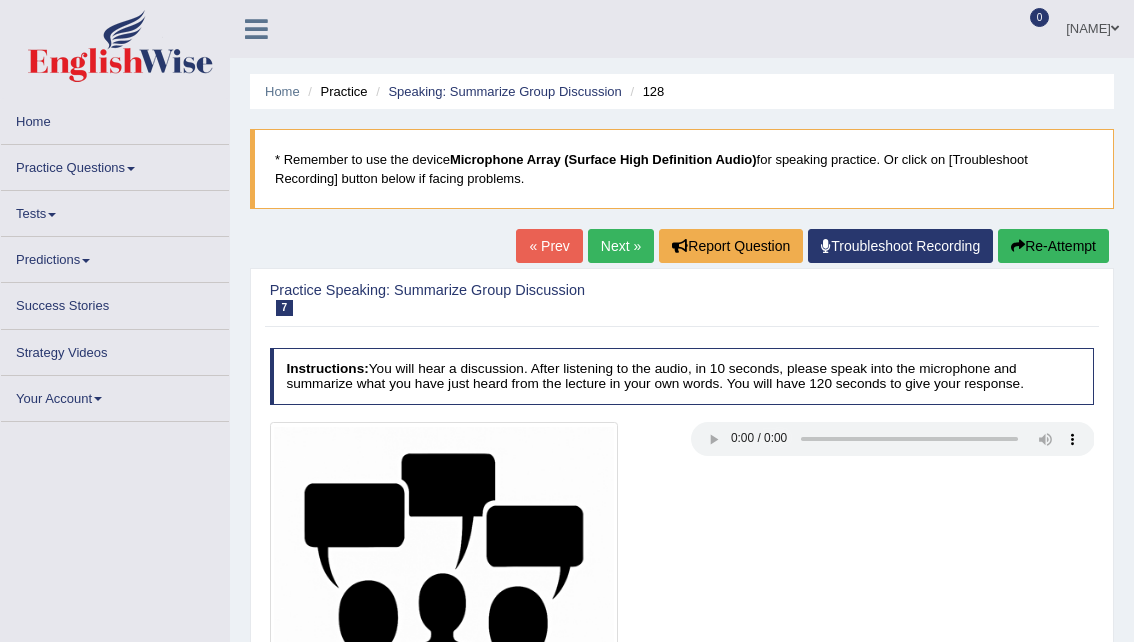 scroll, scrollTop: 0, scrollLeft: 0, axis: both 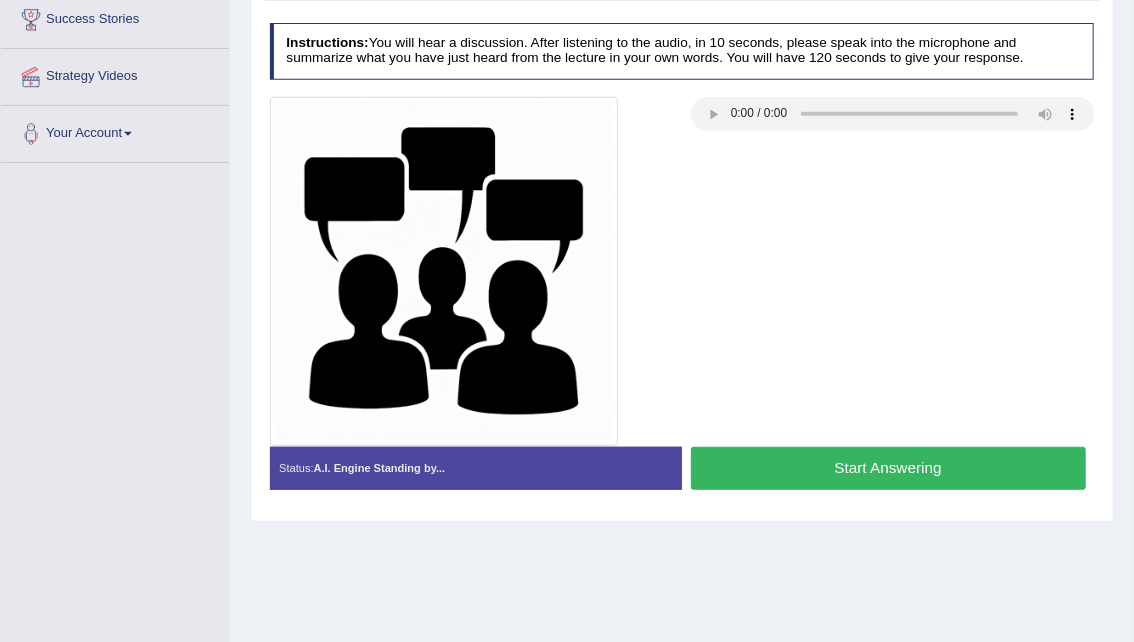 click on "Start Answering" at bounding box center [888, 468] 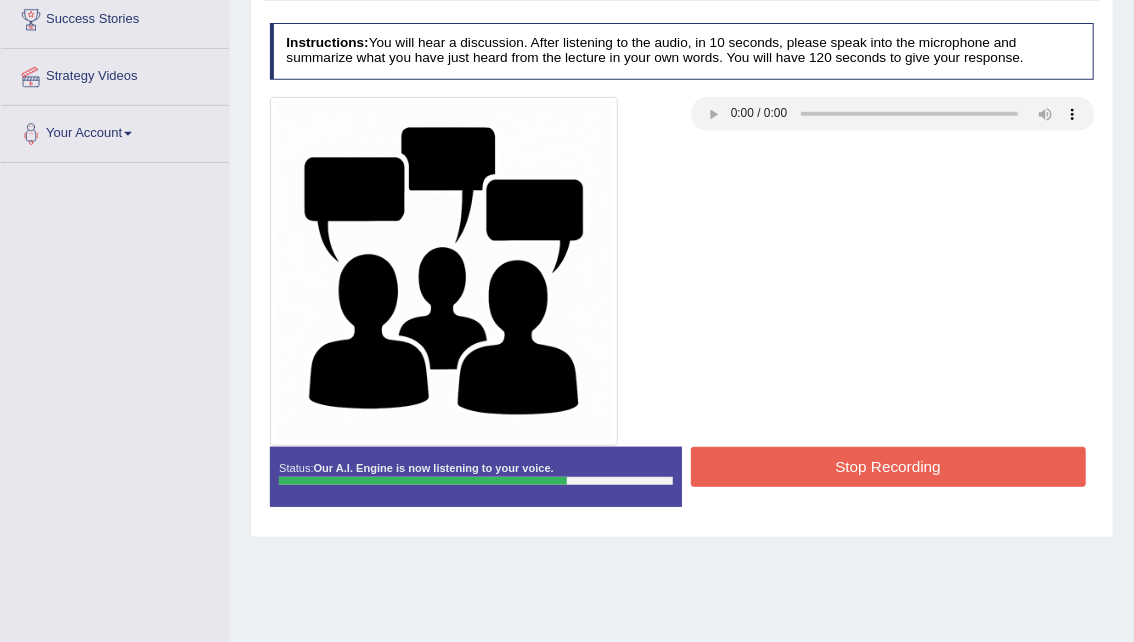 click on "Stop Recording" at bounding box center [888, 466] 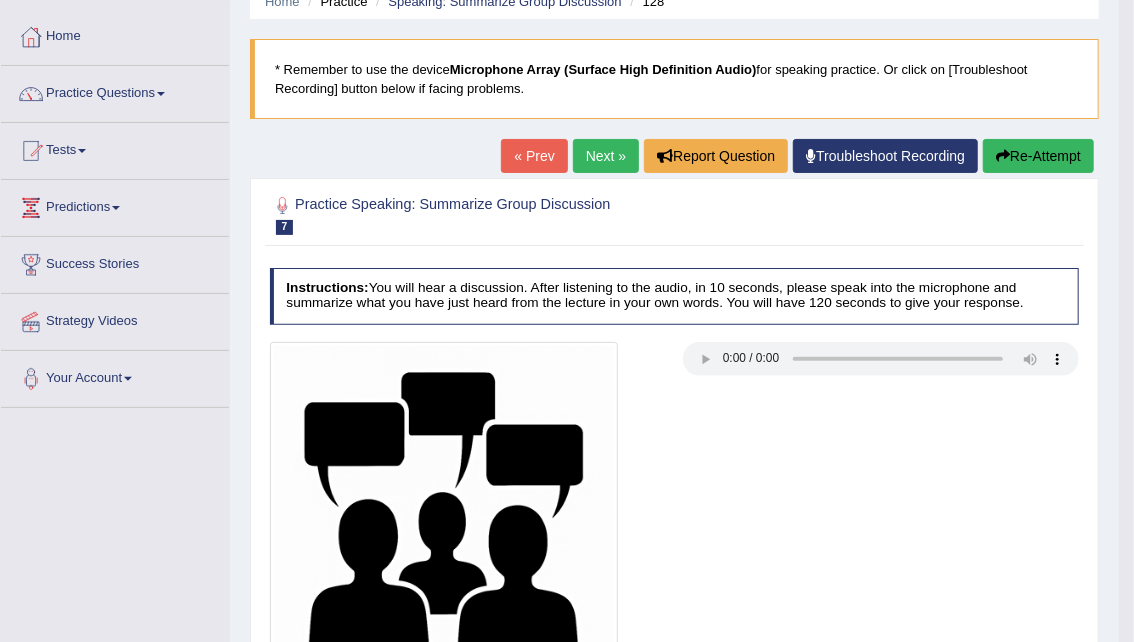 scroll, scrollTop: 0, scrollLeft: 0, axis: both 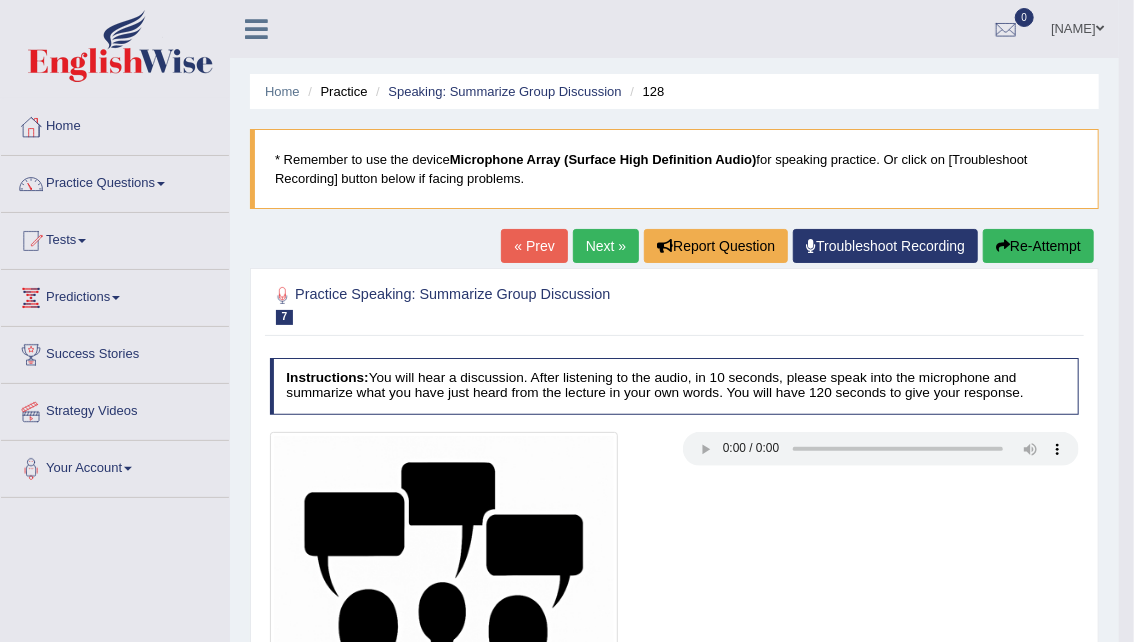 click at bounding box center [31, 241] 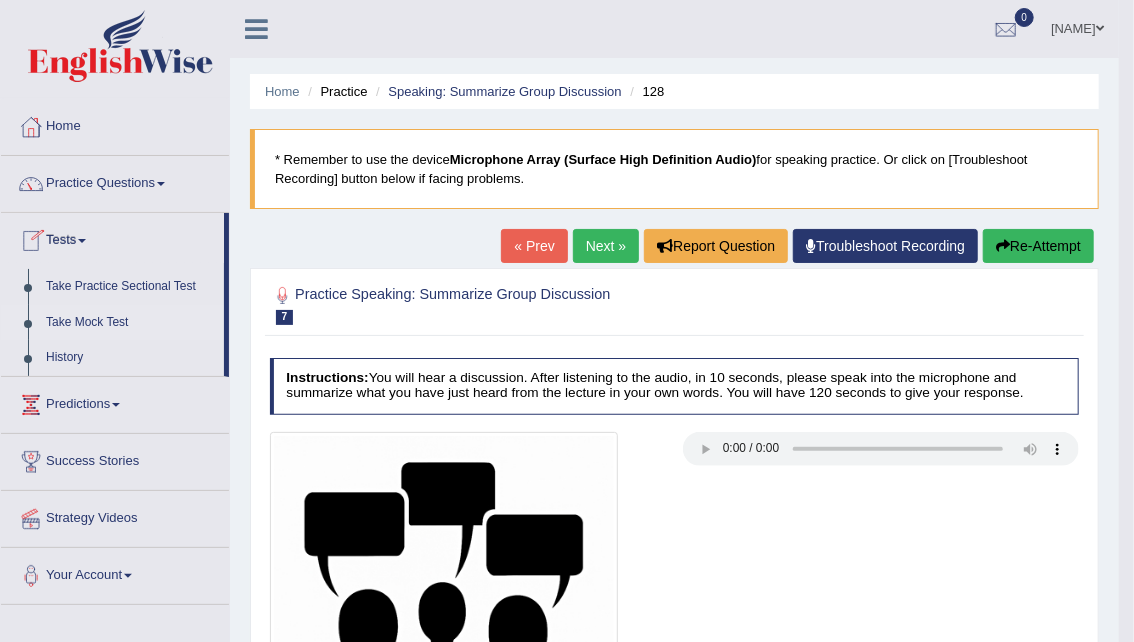 click on "Take Mock Test" at bounding box center [130, 323] 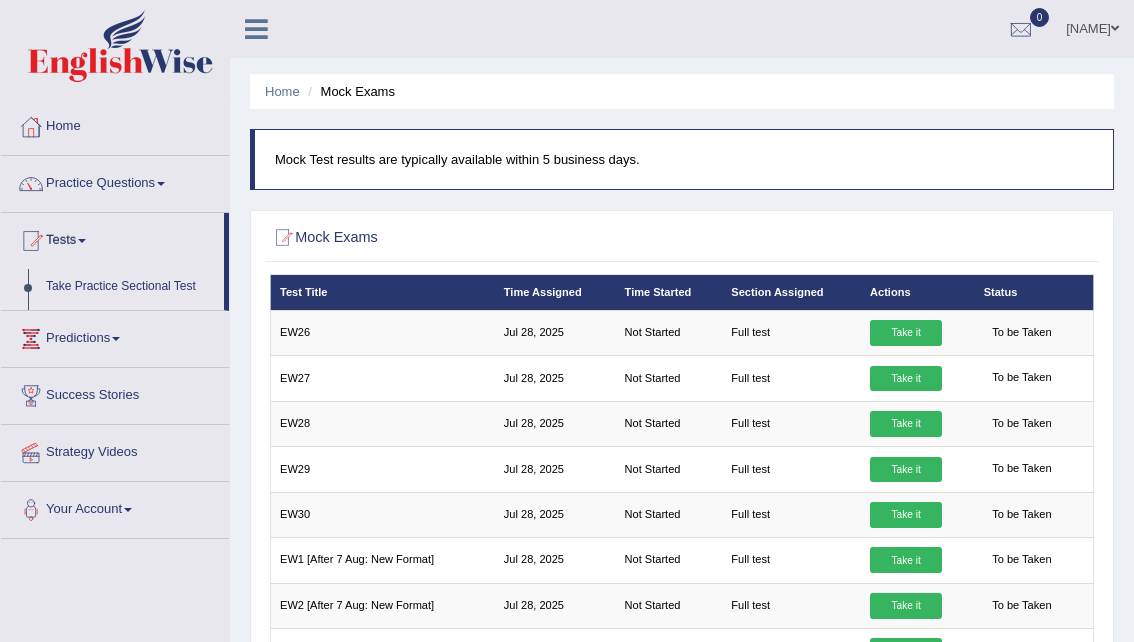 scroll, scrollTop: 0, scrollLeft: 0, axis: both 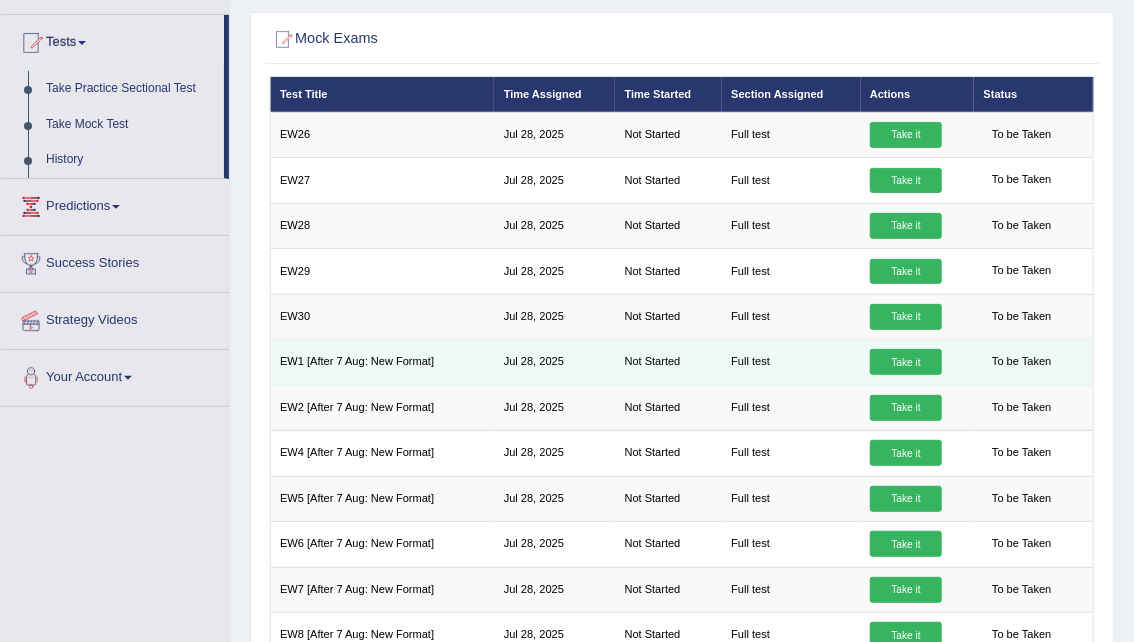 click on "Take it" at bounding box center (906, 362) 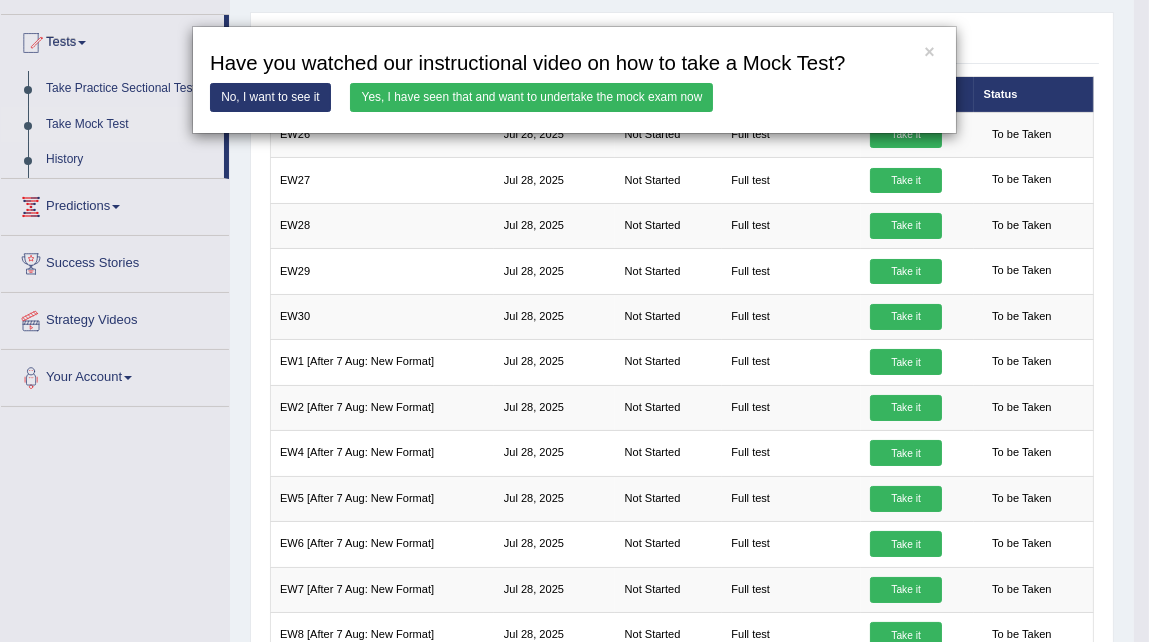 click on "Yes, I have seen that and want to undertake the mock exam now" at bounding box center (531, 97) 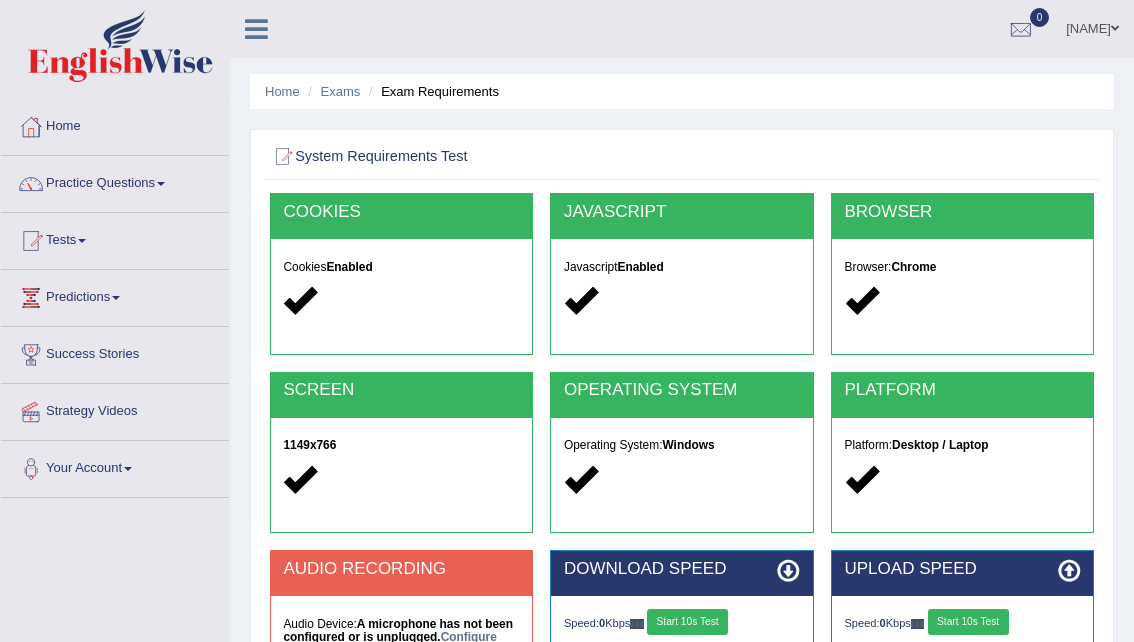 scroll, scrollTop: 0, scrollLeft: 0, axis: both 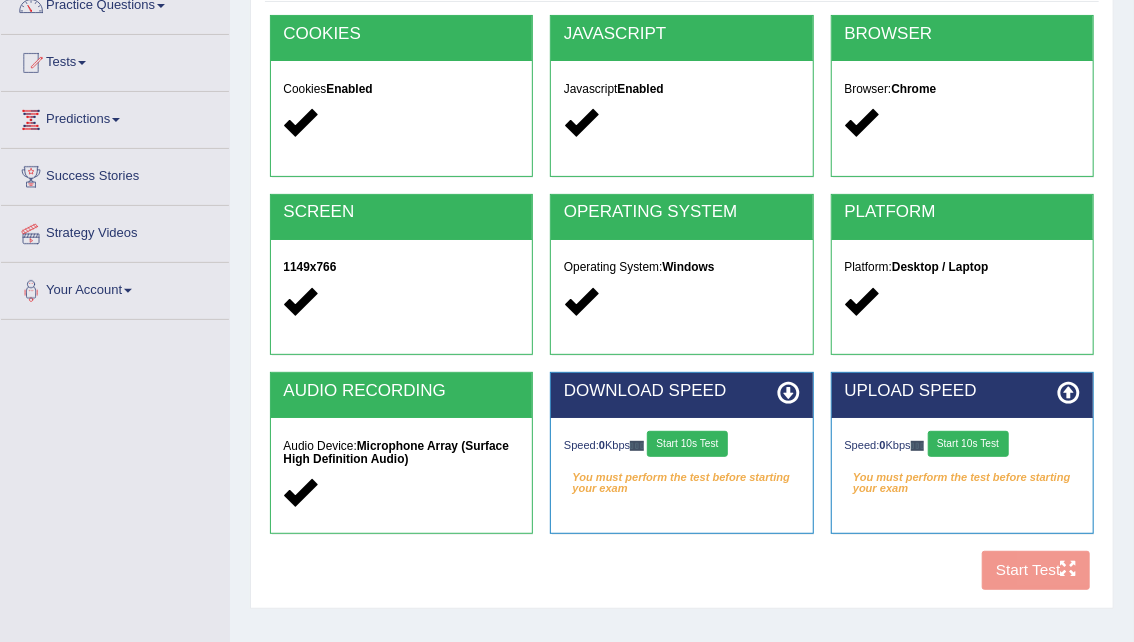 click on "Start 10s Test" at bounding box center (687, 444) 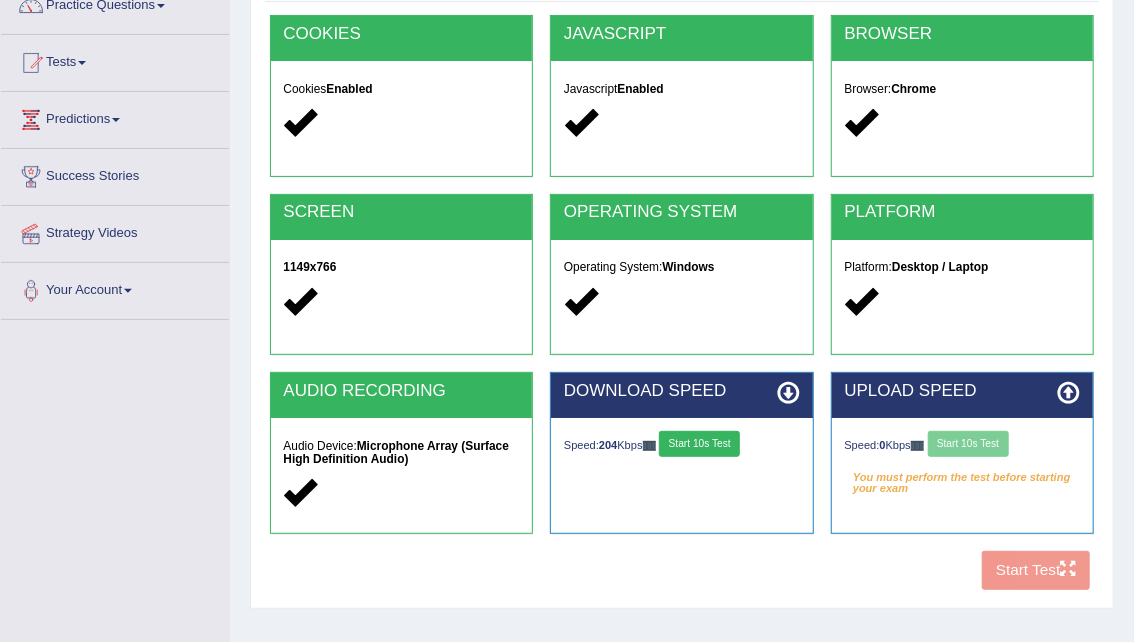 click on "Speed:  0  Kbps    Start 10s Test" at bounding box center [963, 446] 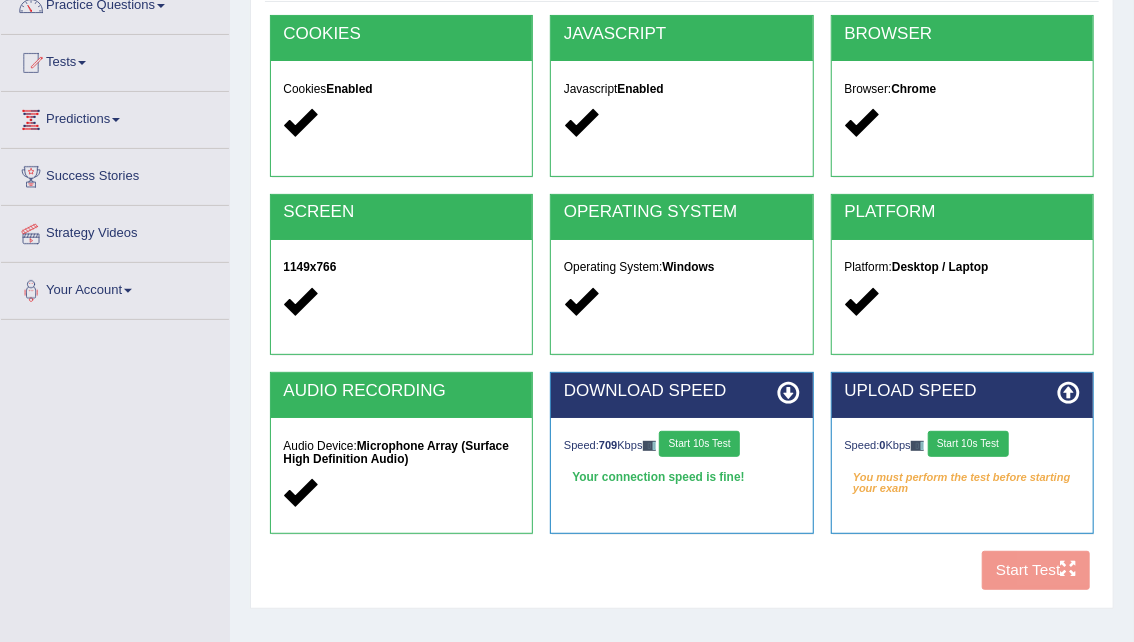 scroll, scrollTop: 0, scrollLeft: 0, axis: both 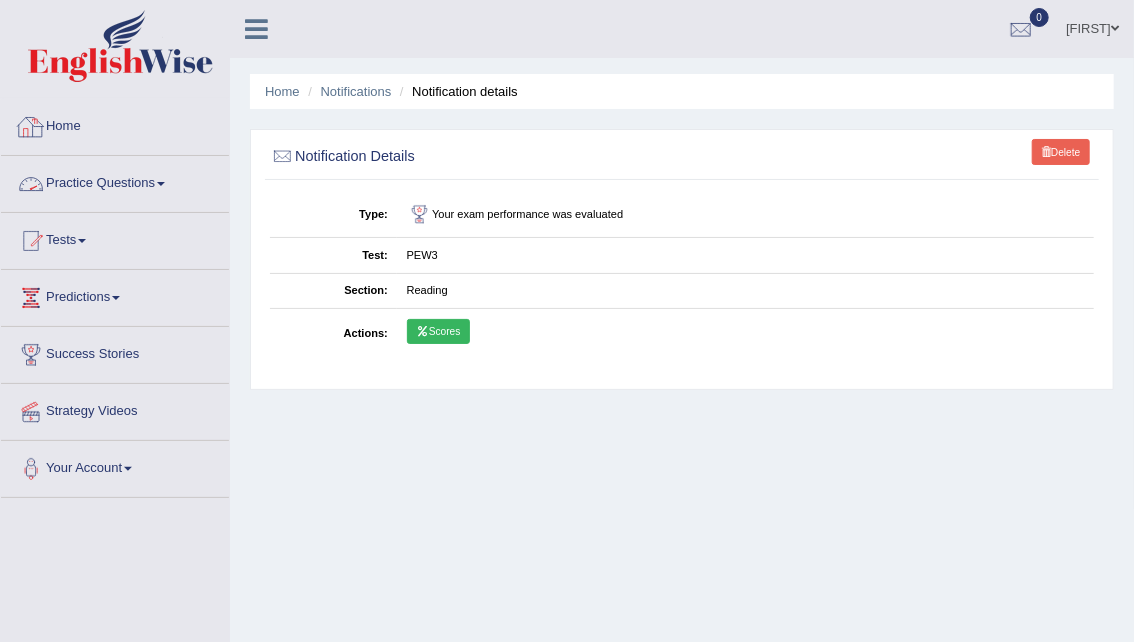 click on "Practice Questions" at bounding box center [115, 181] 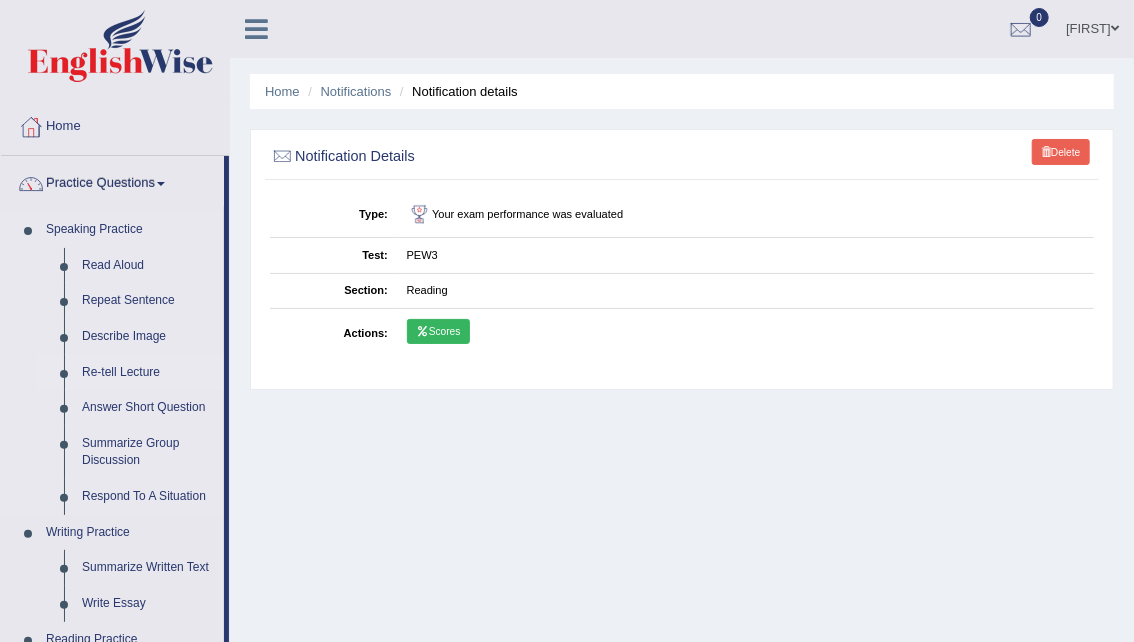 click on "Re-tell Lecture" at bounding box center (148, 373) 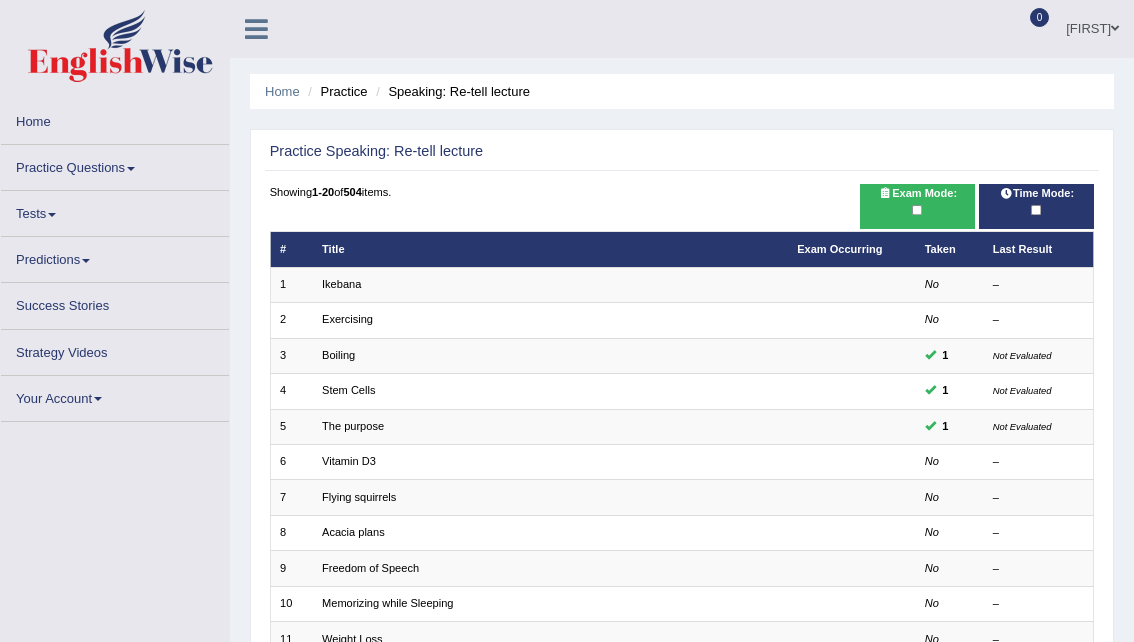 scroll, scrollTop: 0, scrollLeft: 0, axis: both 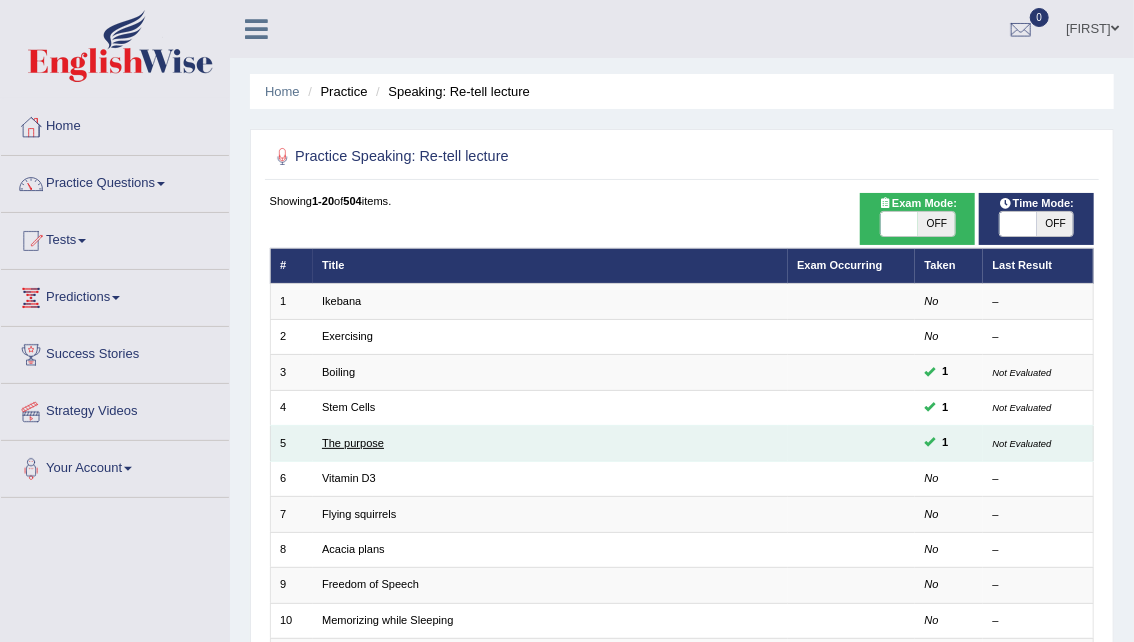 click on "The purpose" at bounding box center [353, 443] 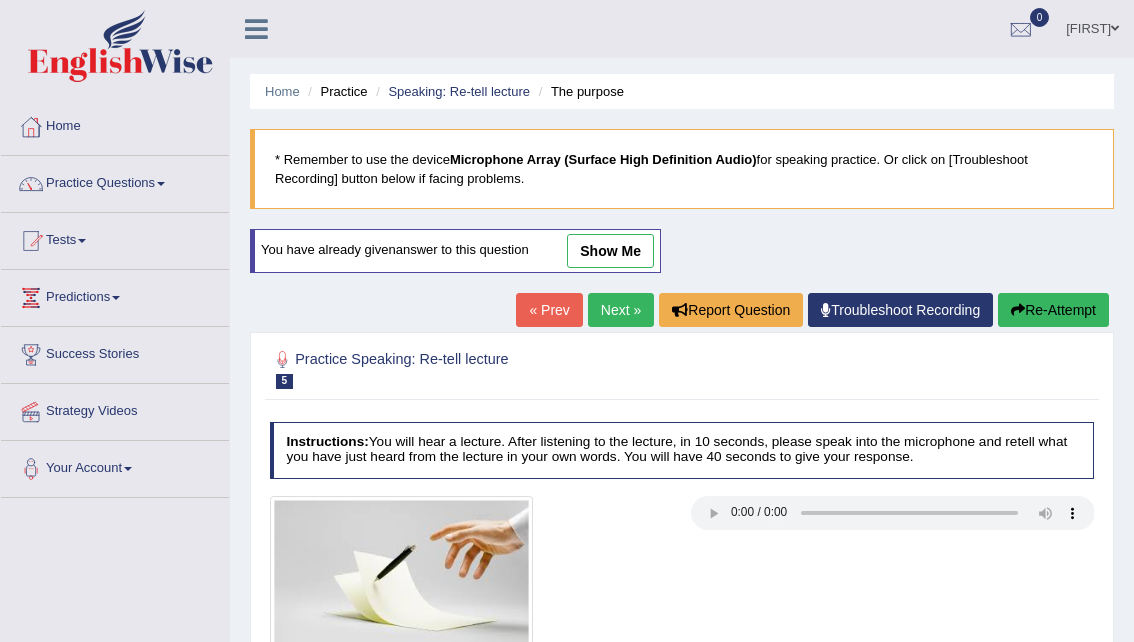scroll, scrollTop: 0, scrollLeft: 0, axis: both 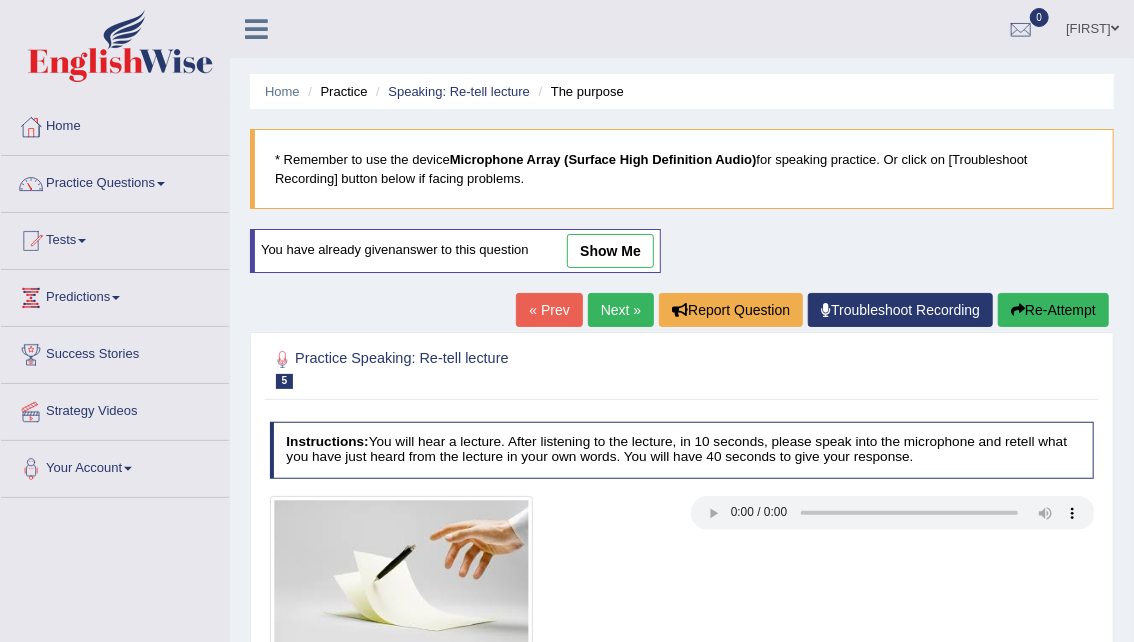 click on "show me" at bounding box center [610, 251] 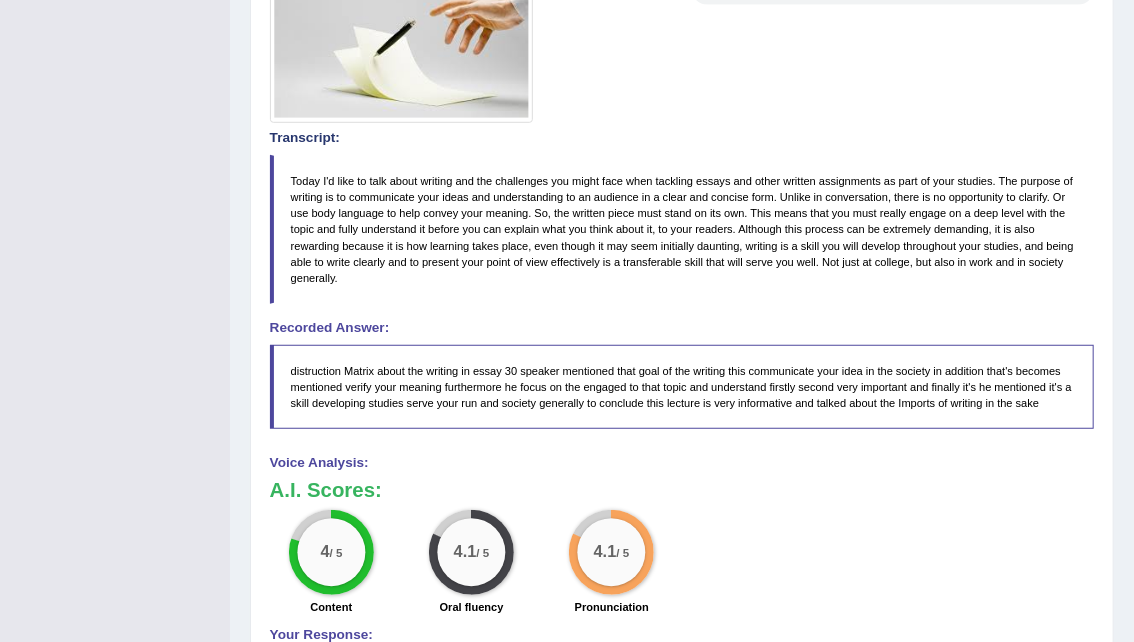 scroll, scrollTop: 506, scrollLeft: 0, axis: vertical 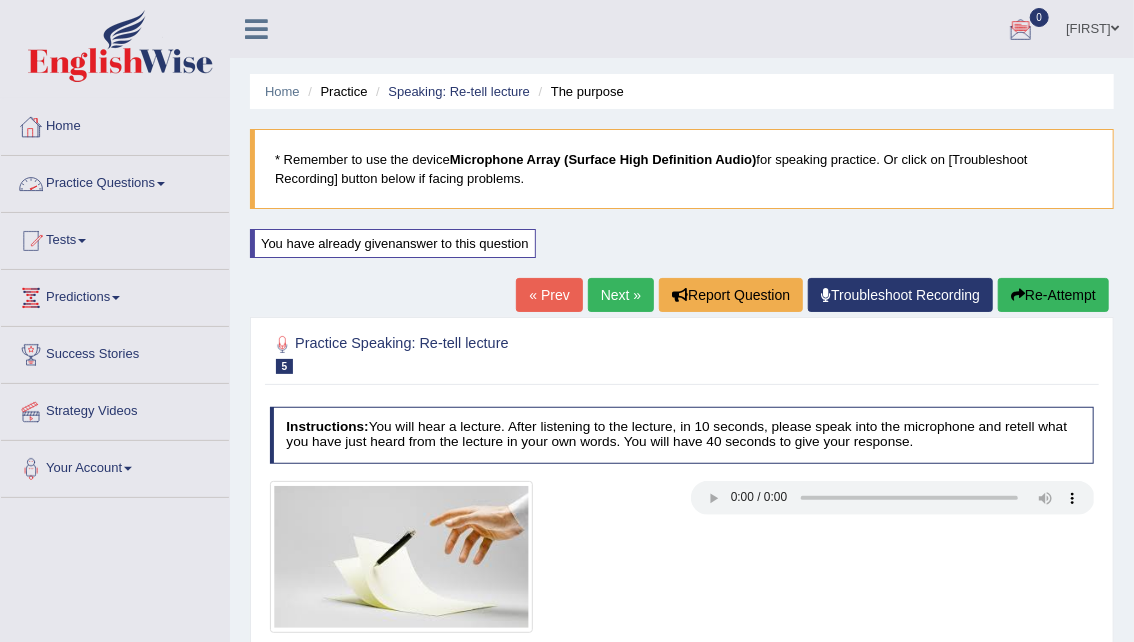 click on "Practice Questions" at bounding box center [115, 181] 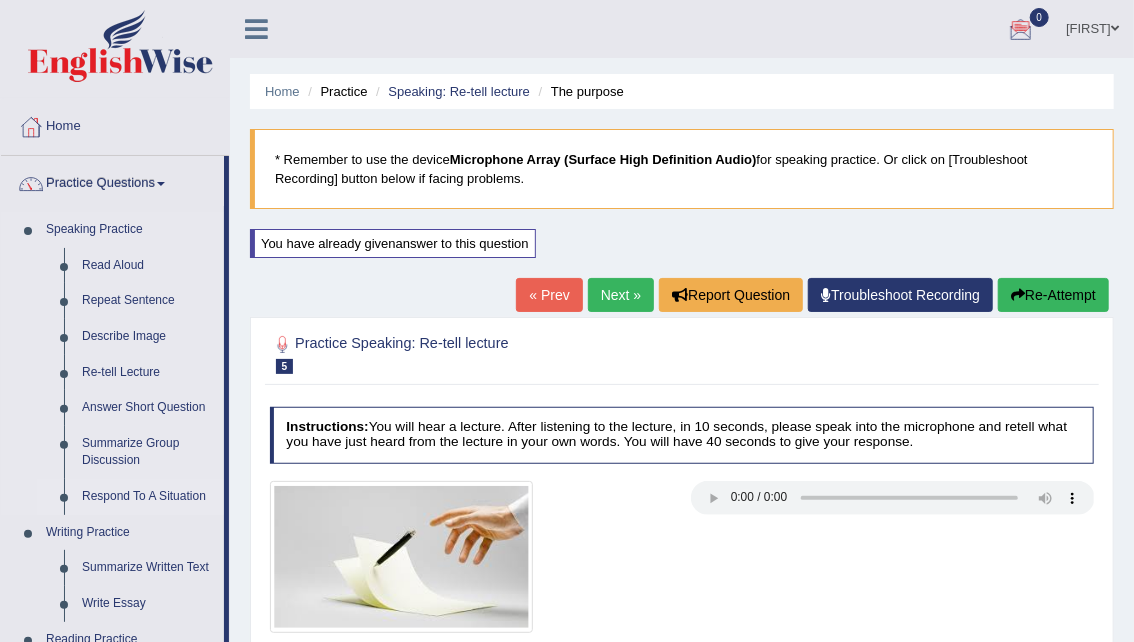 click on "Respond To A Situation" at bounding box center [148, 497] 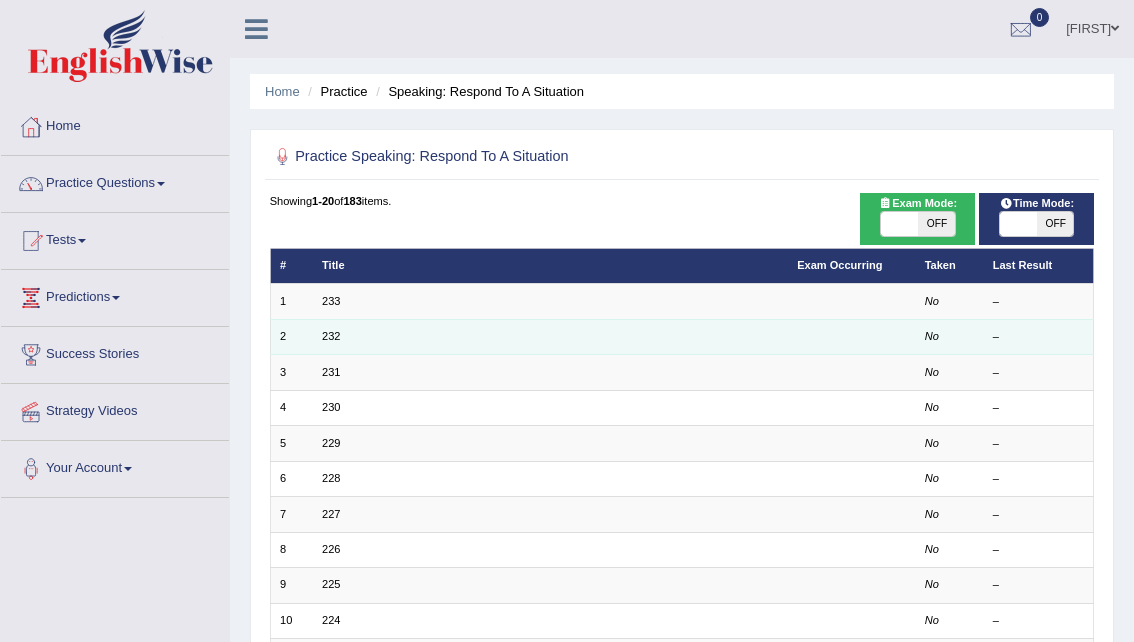 scroll, scrollTop: 0, scrollLeft: 0, axis: both 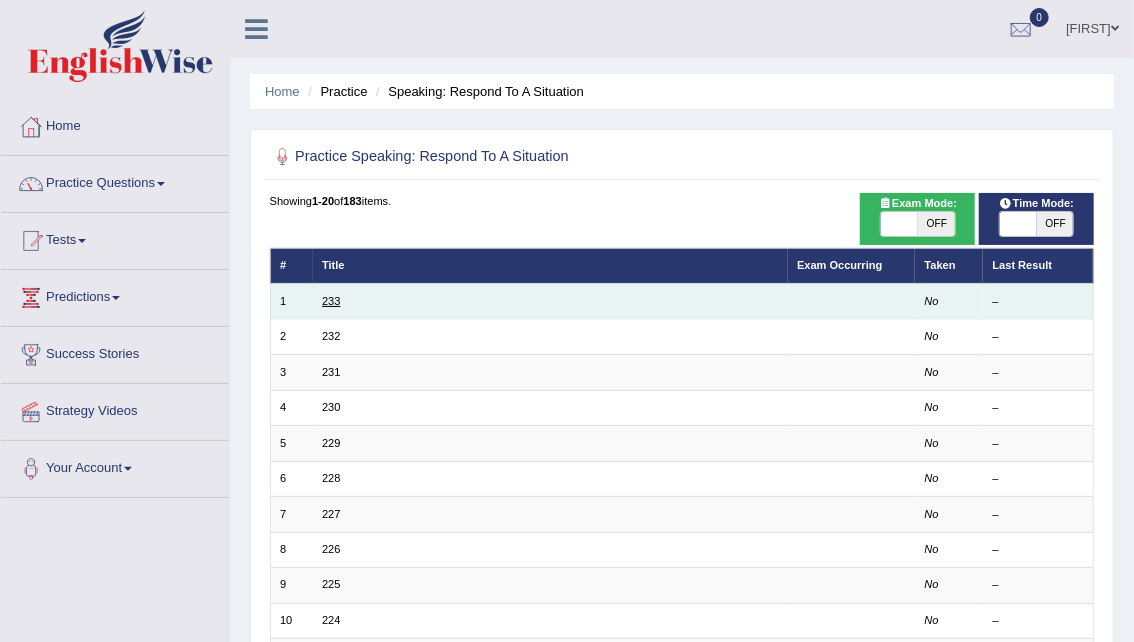 click on "233" at bounding box center [331, 301] 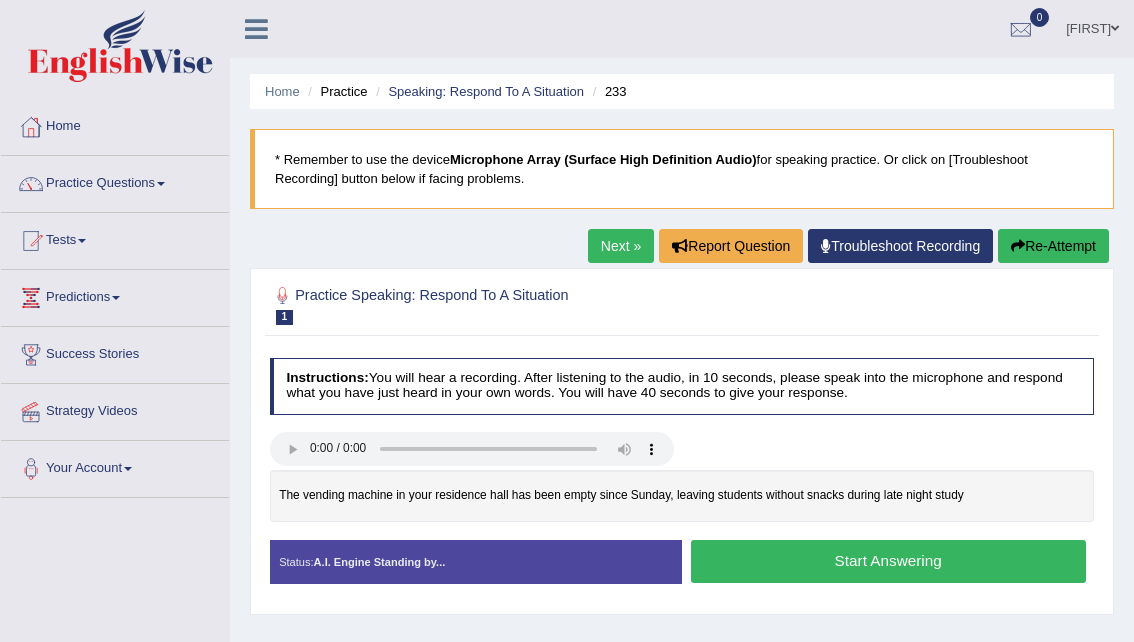 scroll, scrollTop: 0, scrollLeft: 0, axis: both 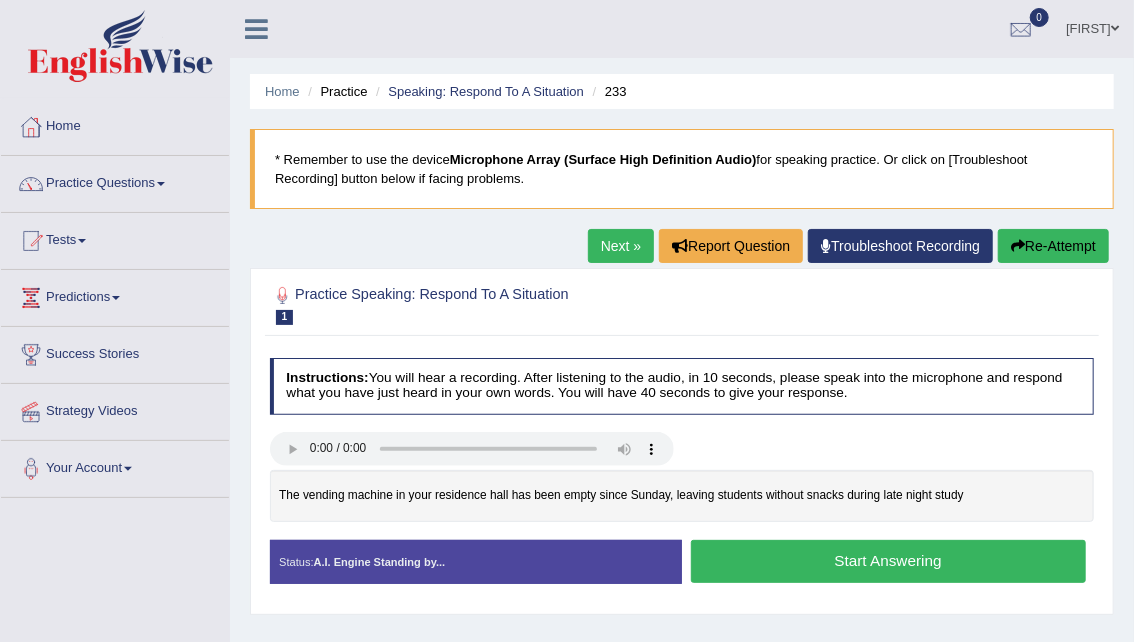 click on "Start Answering" at bounding box center (888, 561) 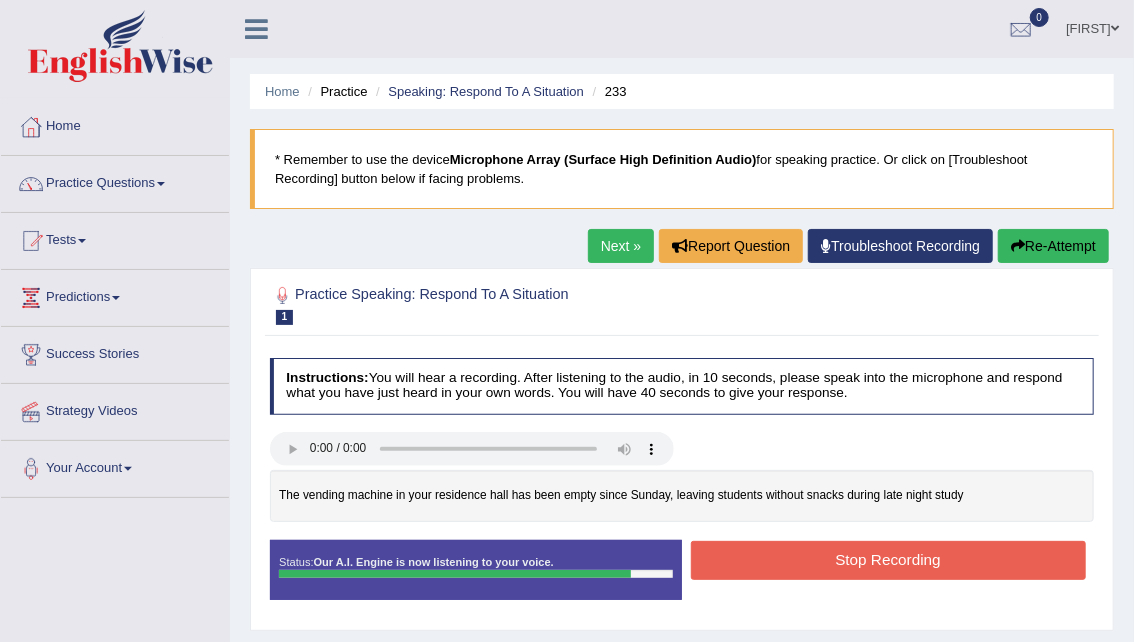 click on "Stop Recording" at bounding box center [888, 560] 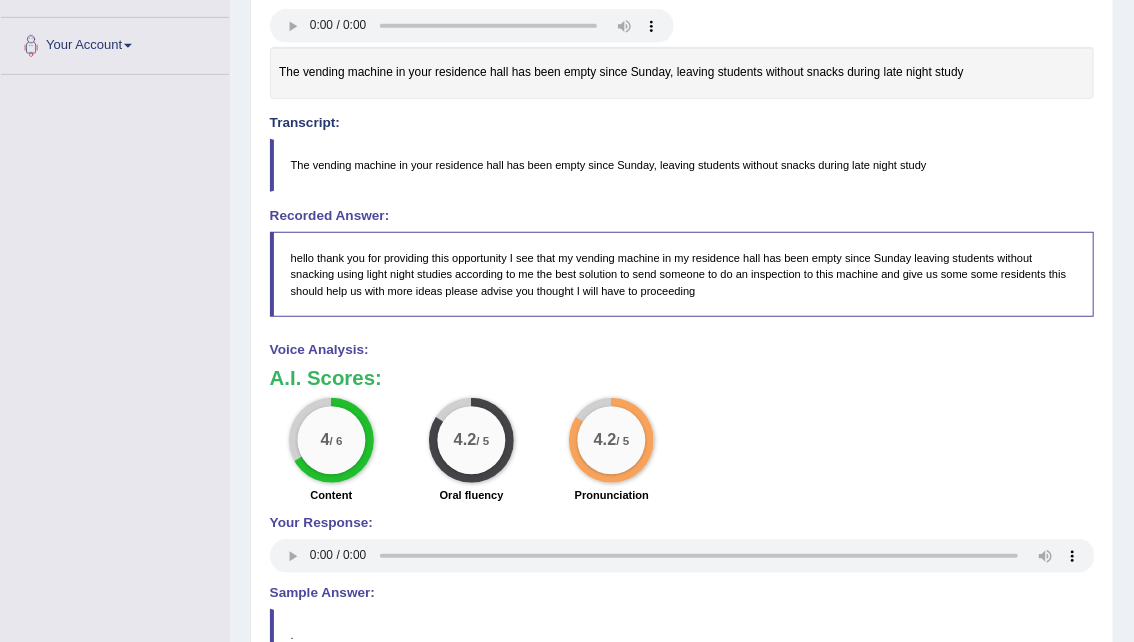 type 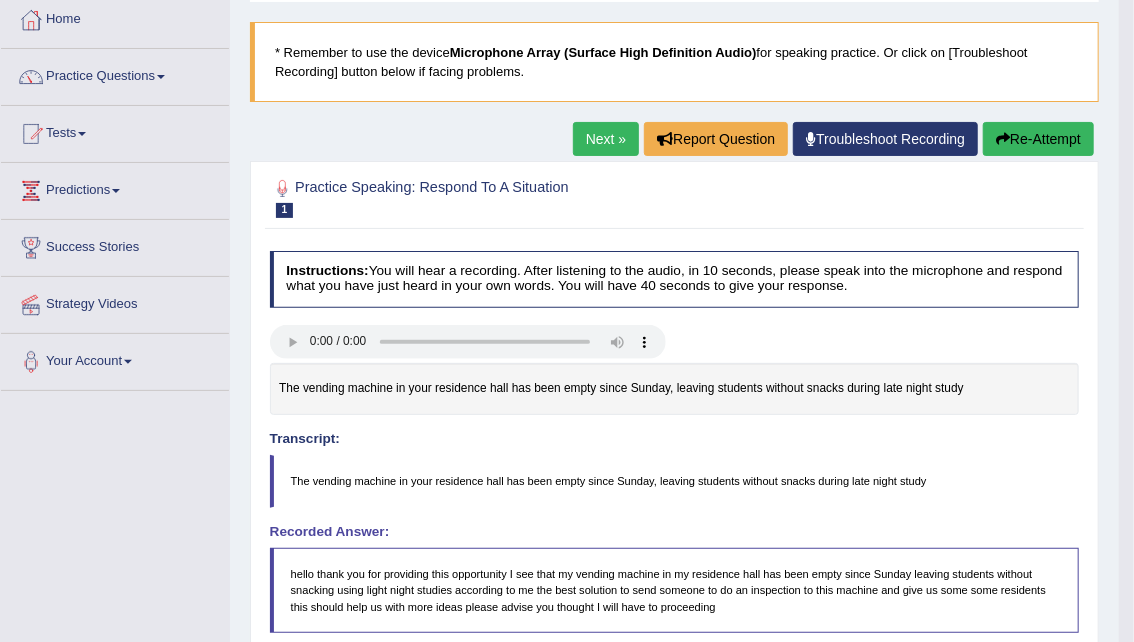 scroll, scrollTop: 0, scrollLeft: 0, axis: both 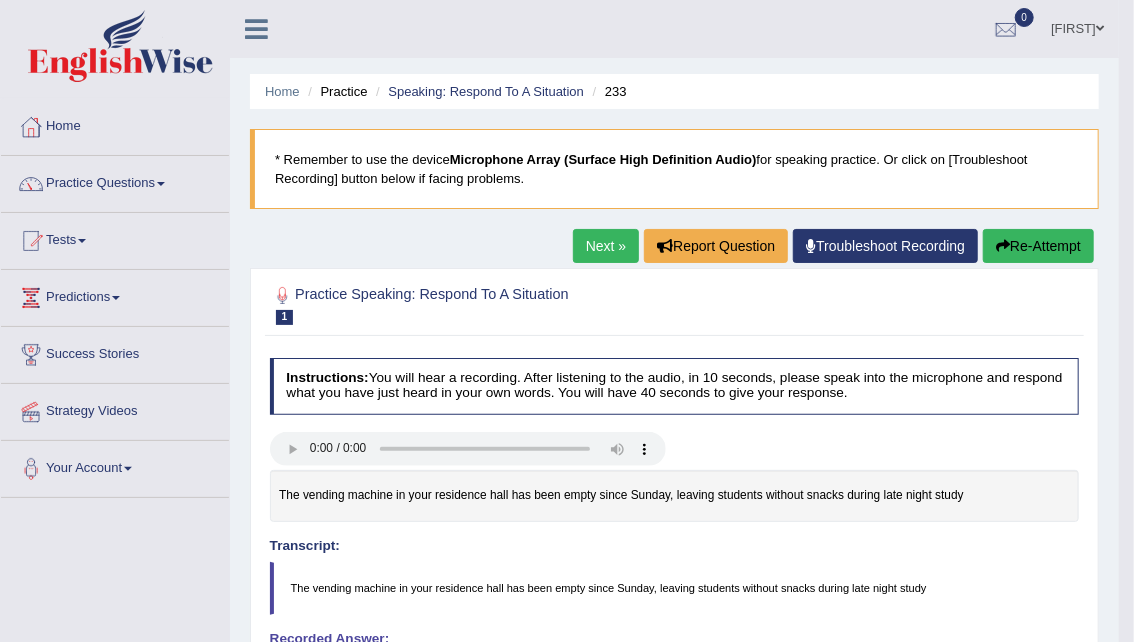 click on "Next »" at bounding box center (606, 246) 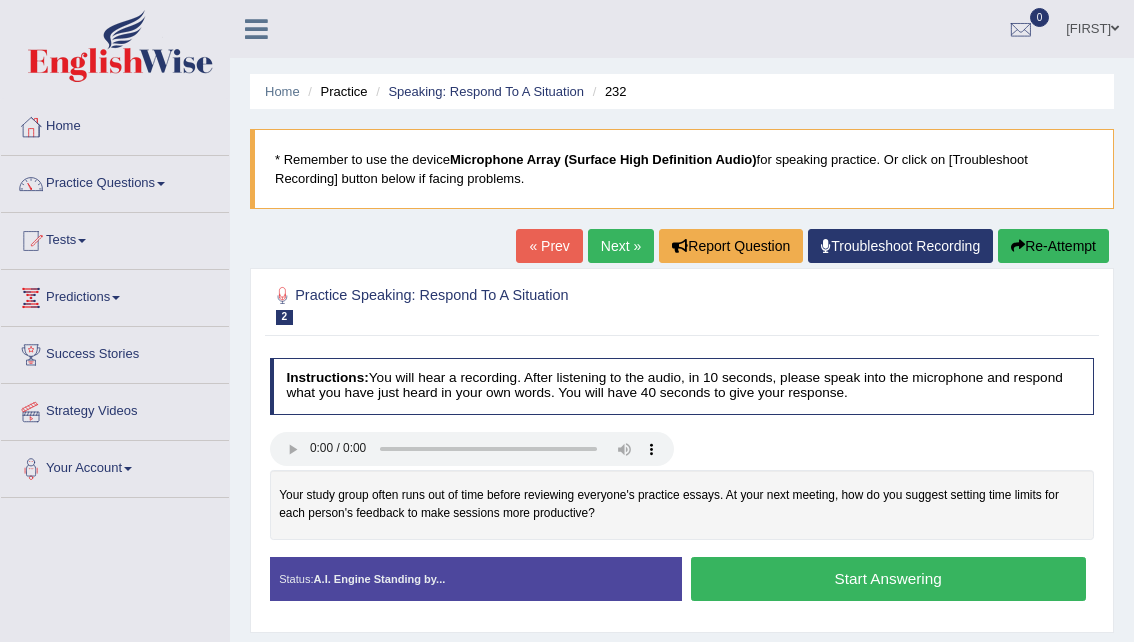 scroll, scrollTop: 0, scrollLeft: 0, axis: both 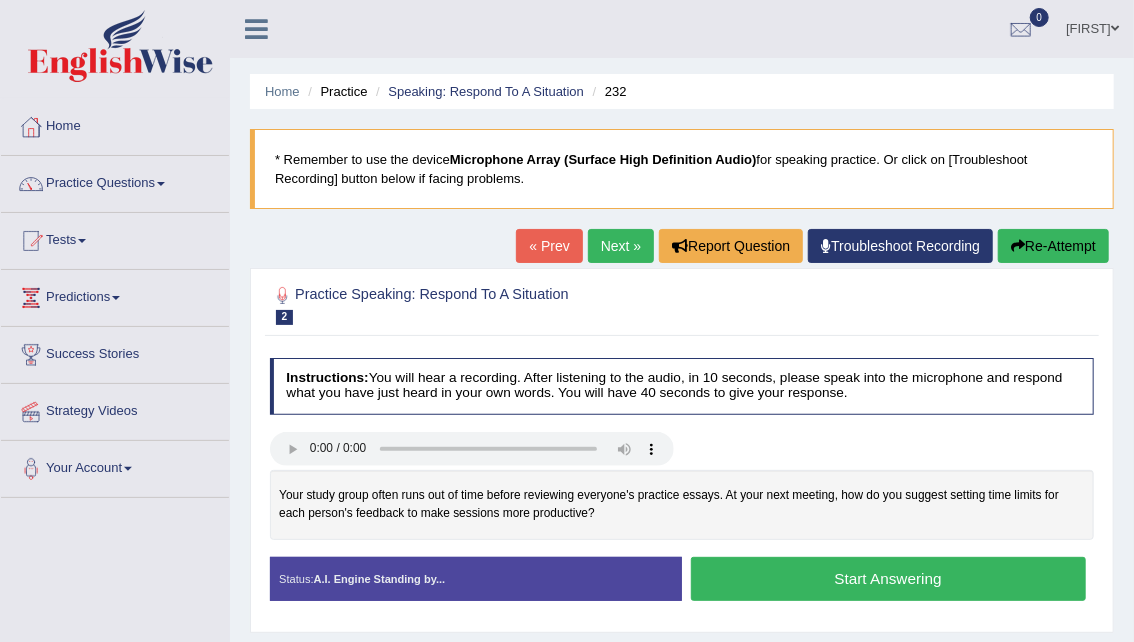click on "Start Answering" at bounding box center [888, 578] 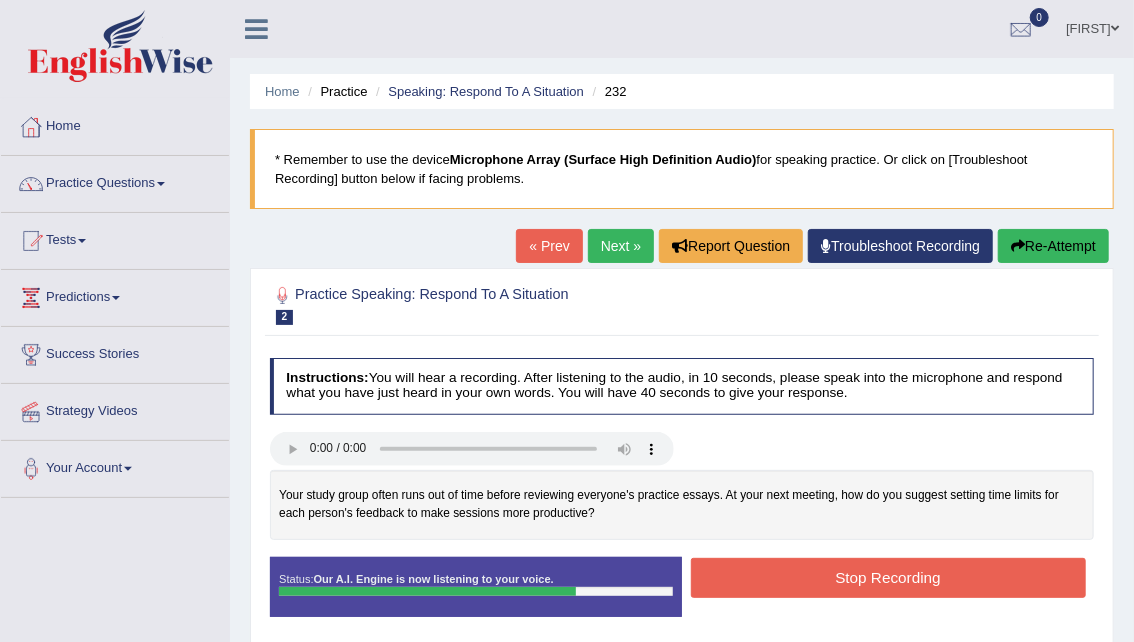 click on "Stop Recording" at bounding box center [888, 577] 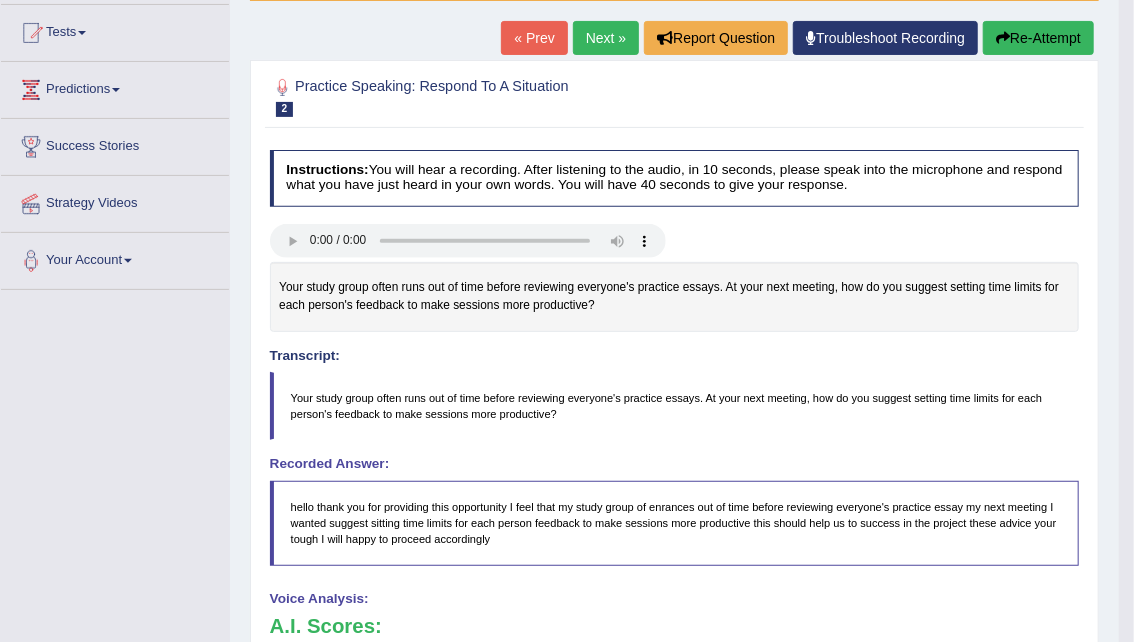scroll, scrollTop: 0, scrollLeft: 0, axis: both 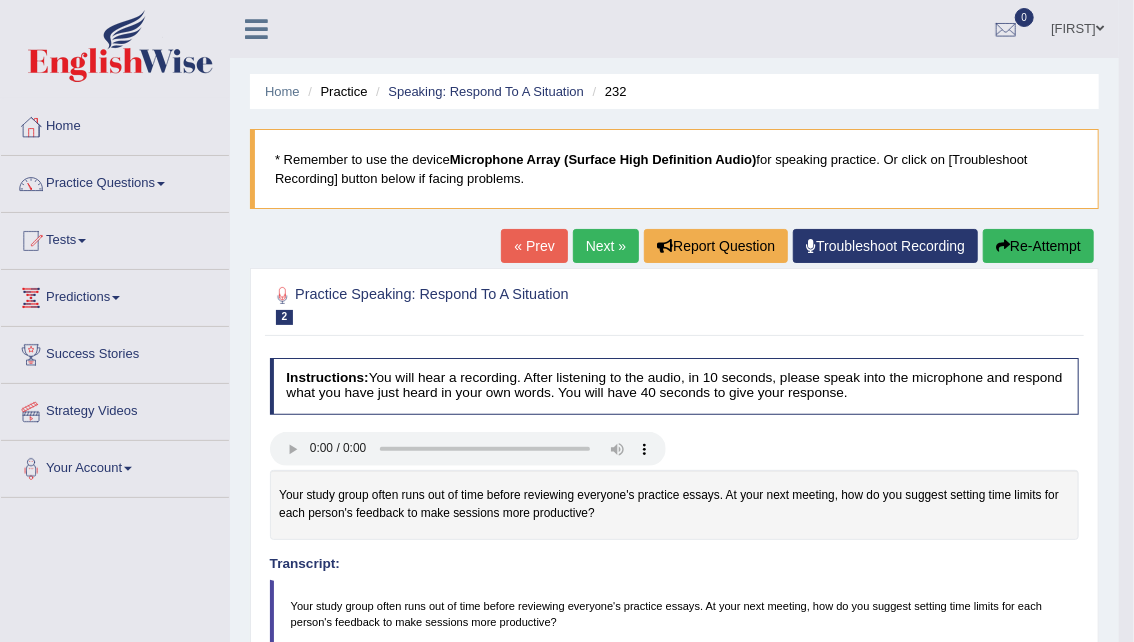 click at bounding box center [82, 241] 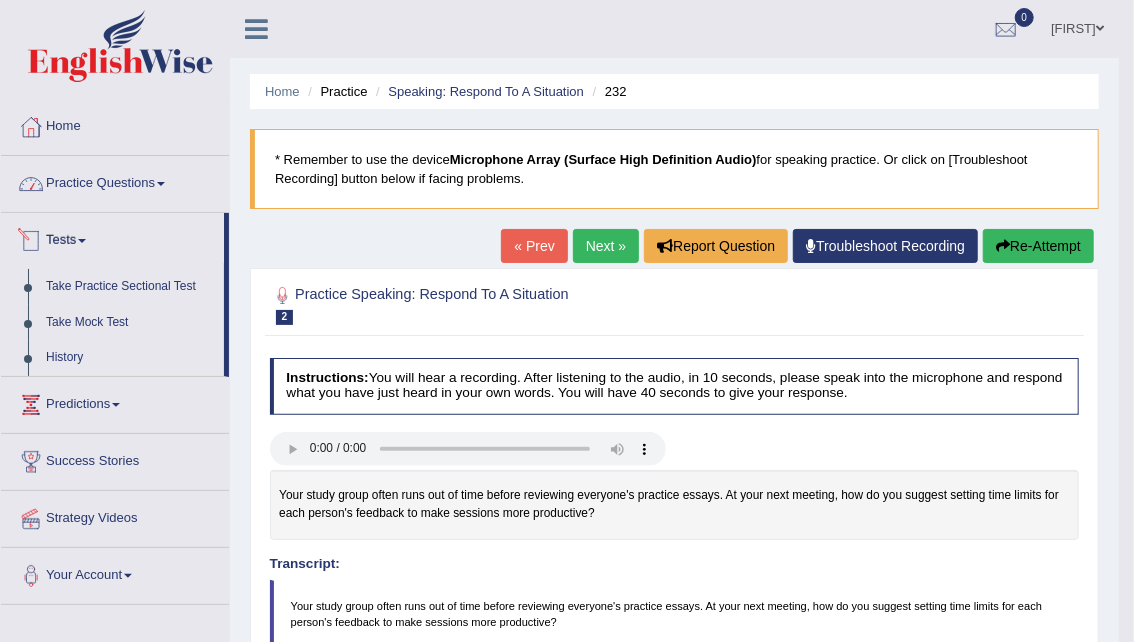 click on "Practice Questions" at bounding box center [115, 181] 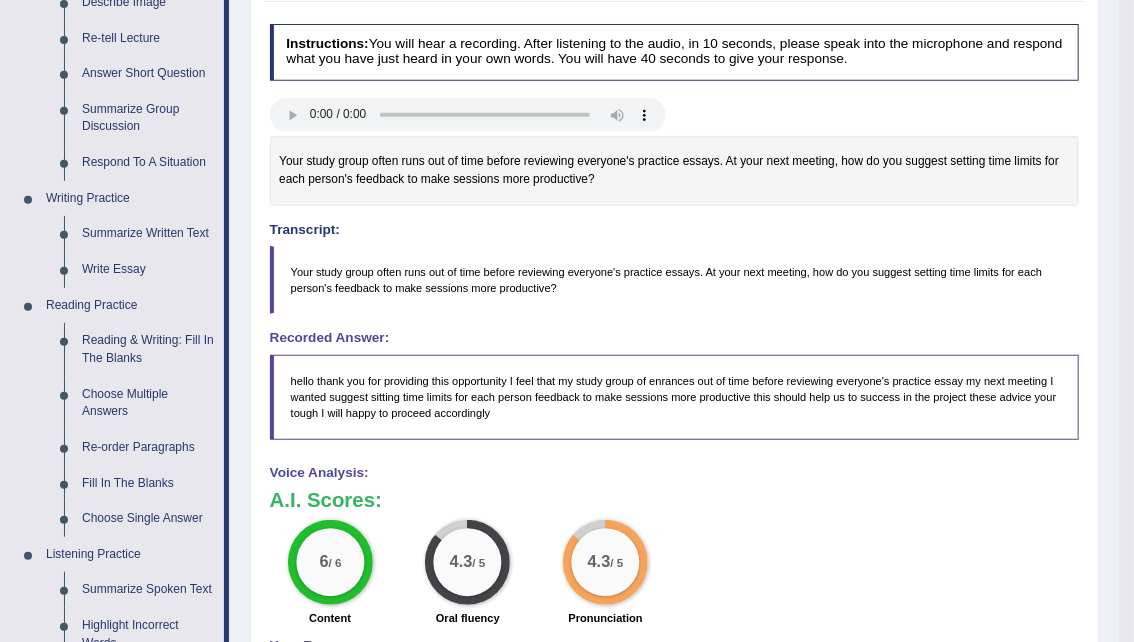 scroll, scrollTop: 73, scrollLeft: 0, axis: vertical 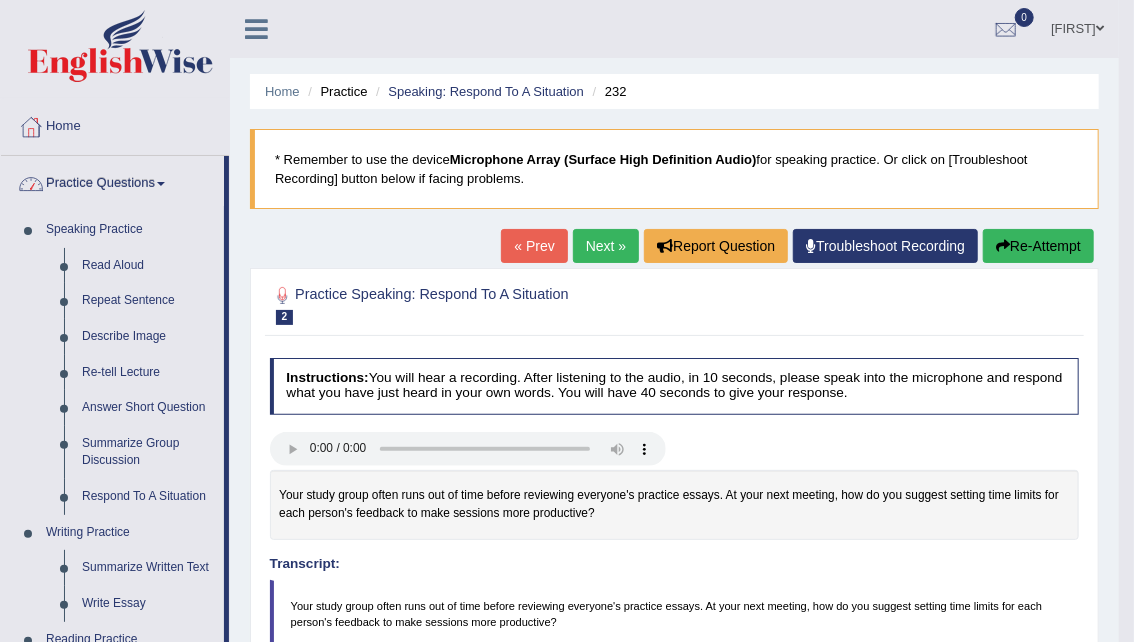 click on "Practice Questions" at bounding box center [112, 181] 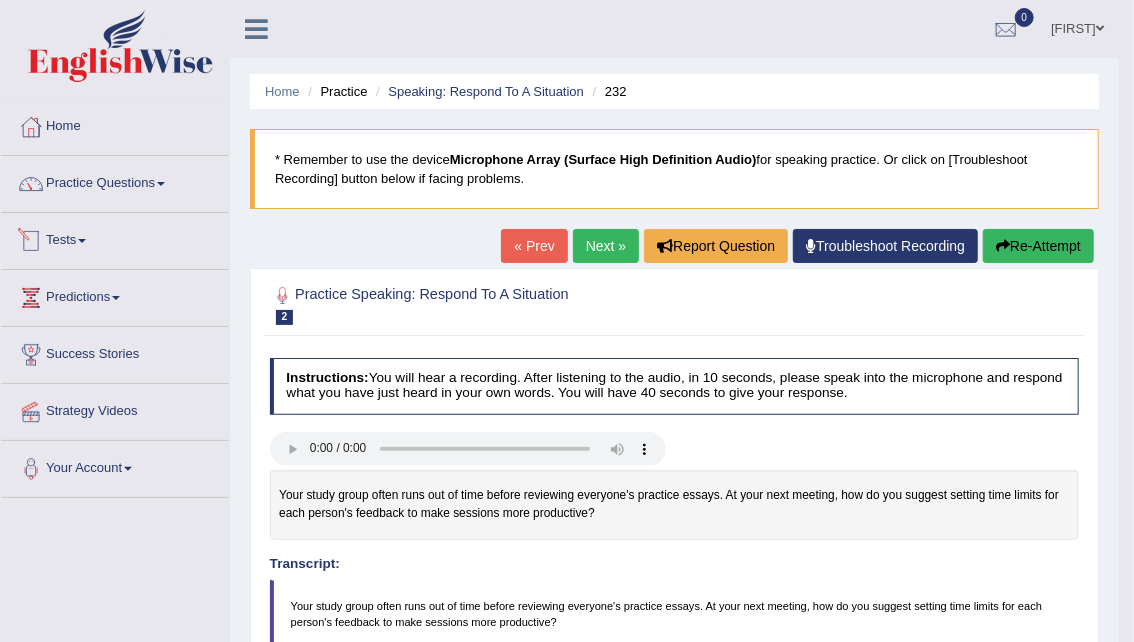 click on "Tests" at bounding box center [115, 238] 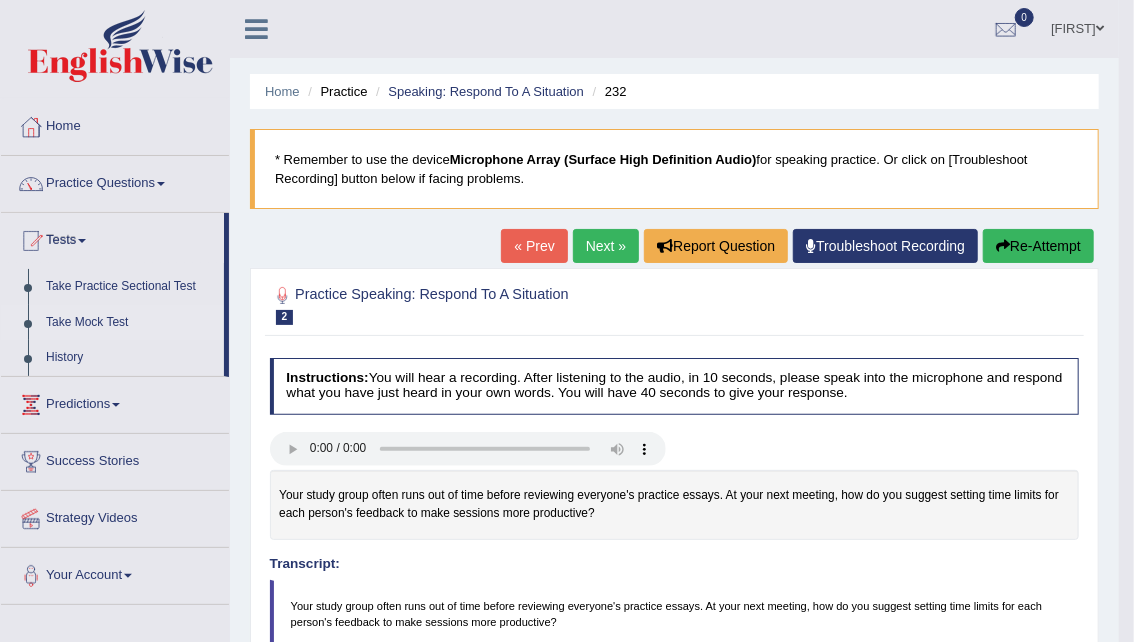 click on "Take Mock Test" at bounding box center [130, 323] 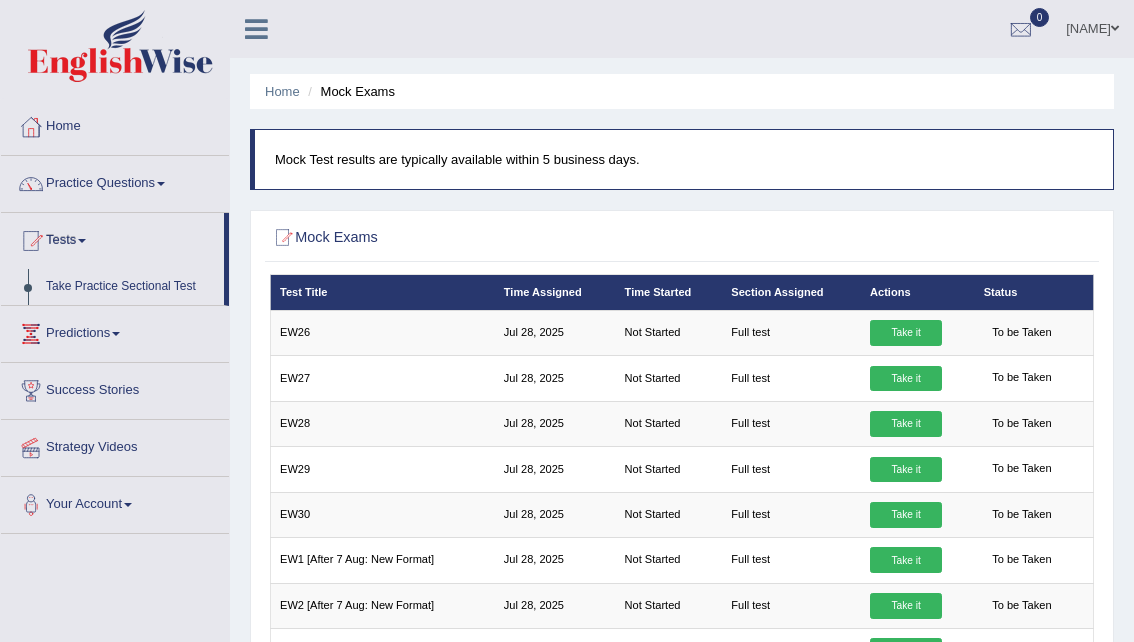 scroll, scrollTop: 324, scrollLeft: 0, axis: vertical 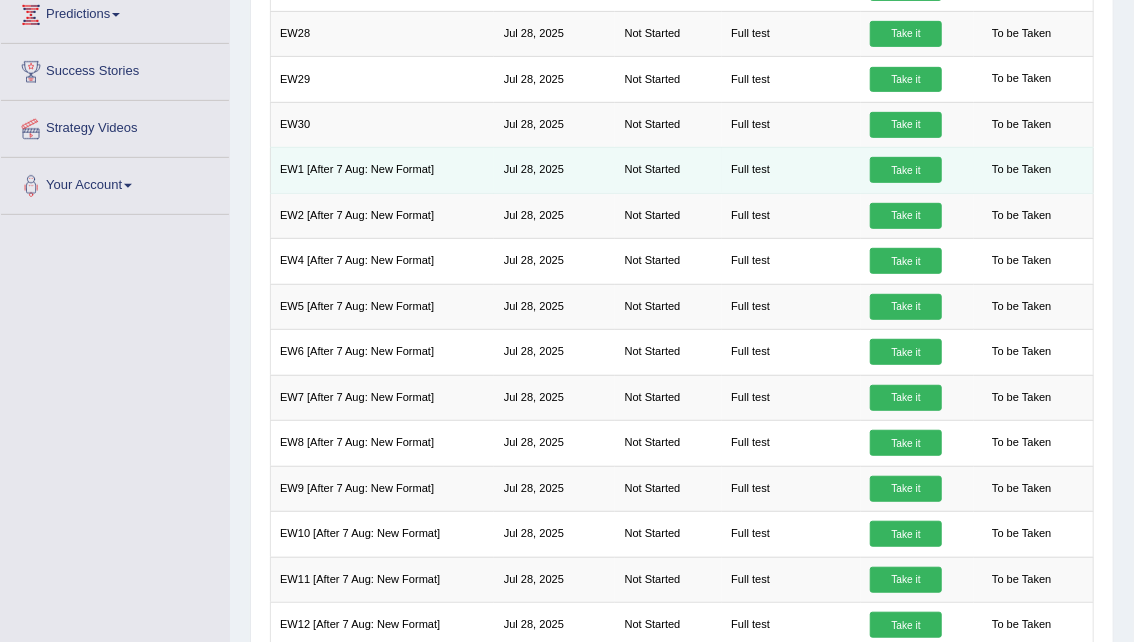 click on "Take it" at bounding box center (906, 170) 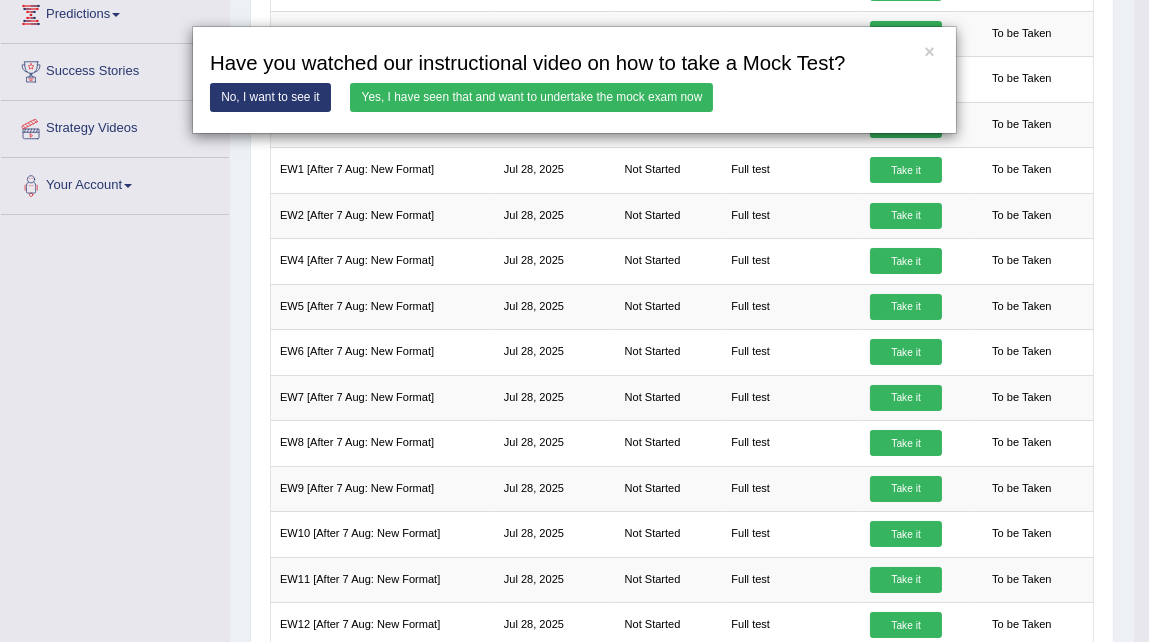 click on "Yes, I have seen that and want to undertake the mock exam now" at bounding box center (531, 97) 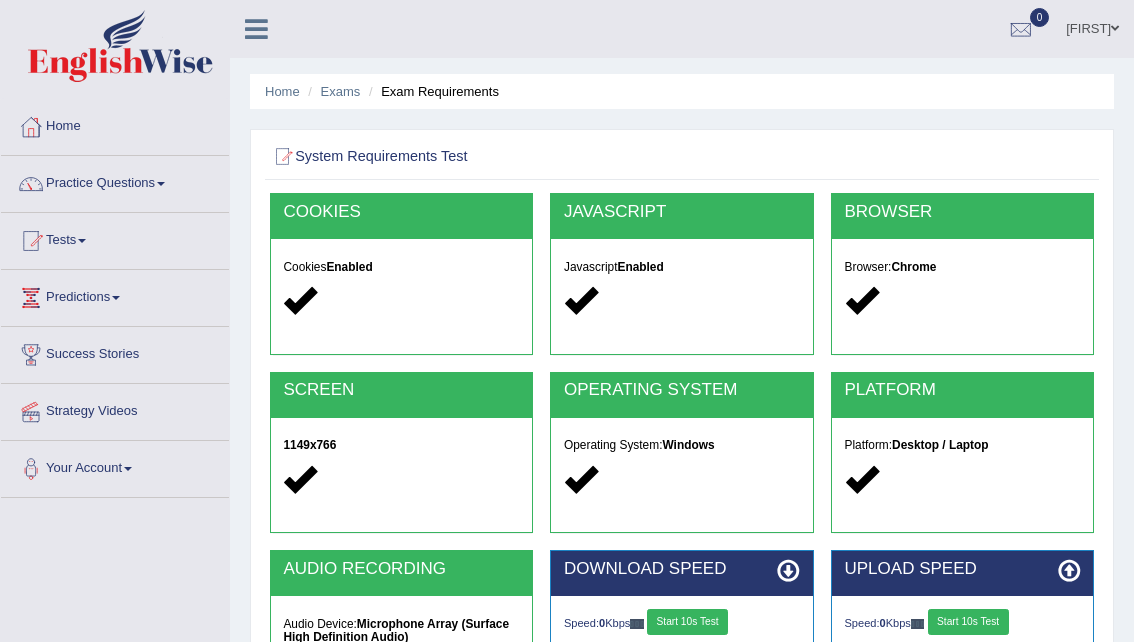 scroll, scrollTop: 0, scrollLeft: 0, axis: both 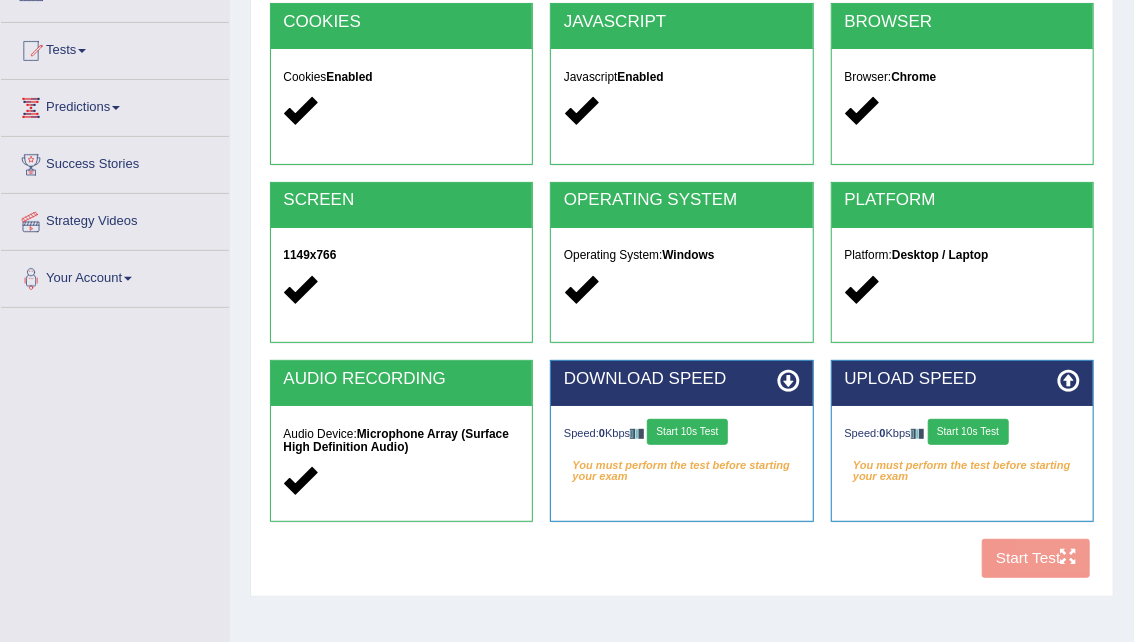 click on "Start 10s Test" at bounding box center (687, 432) 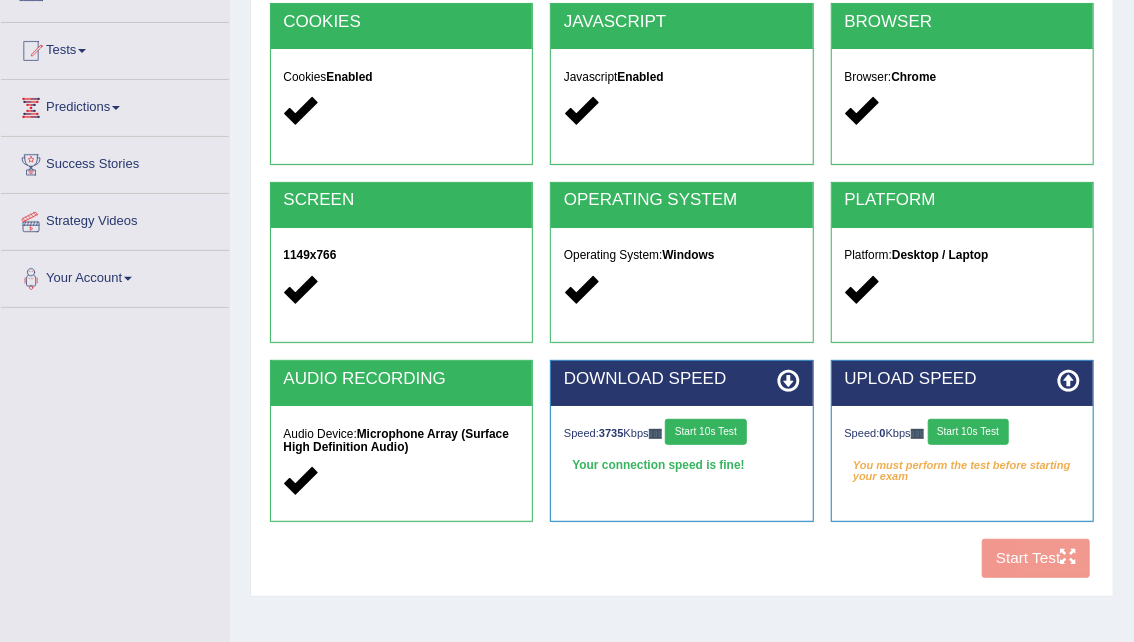 click on "Start 10s Test" at bounding box center (968, 432) 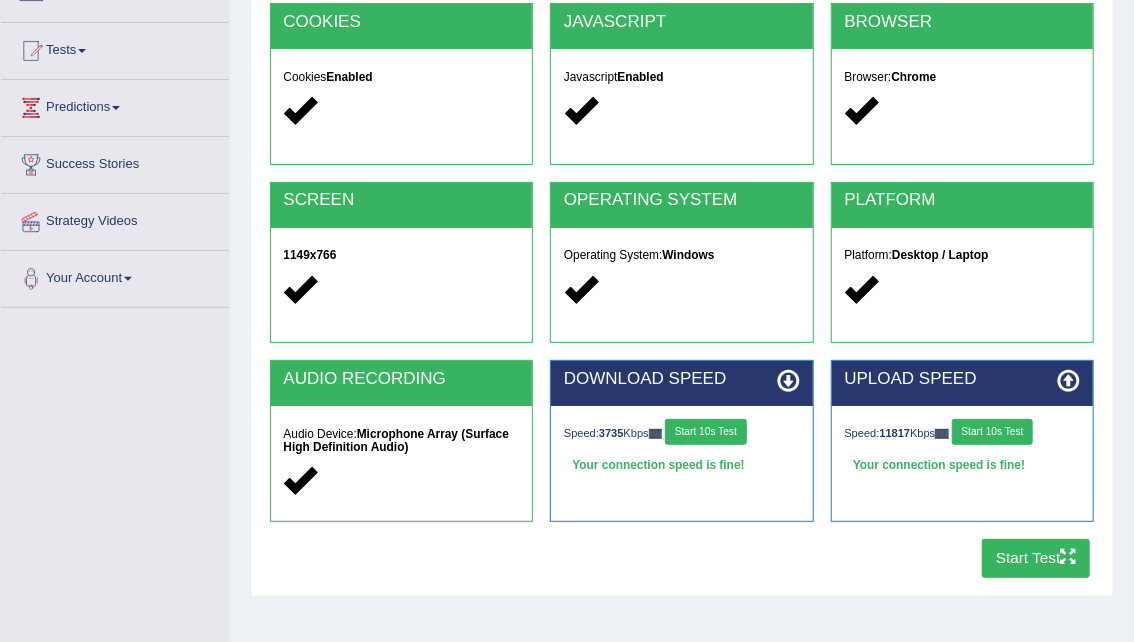 click on "Start Test" at bounding box center (1036, 558) 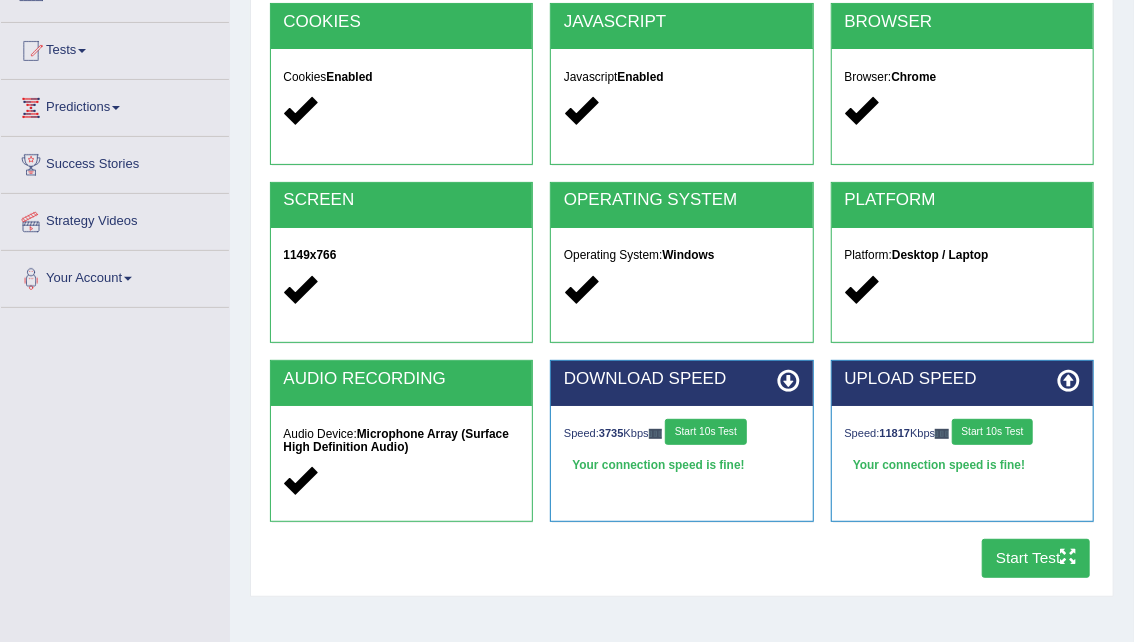 click on "Start Test" at bounding box center [1036, 558] 